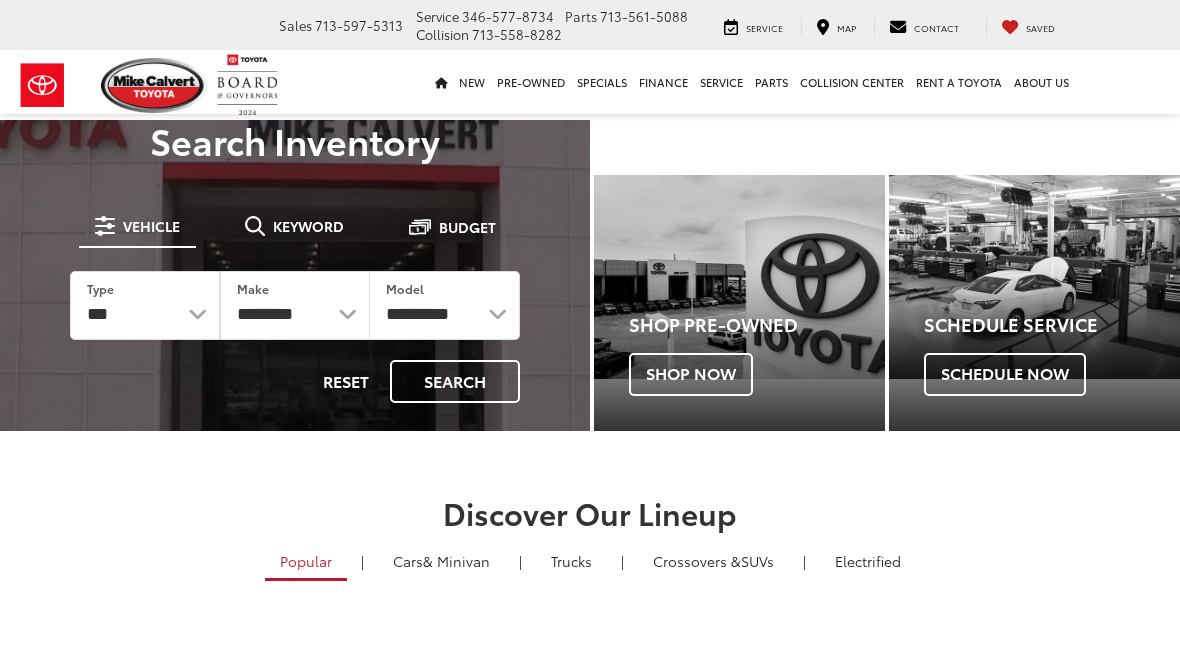 scroll, scrollTop: 0, scrollLeft: 0, axis: both 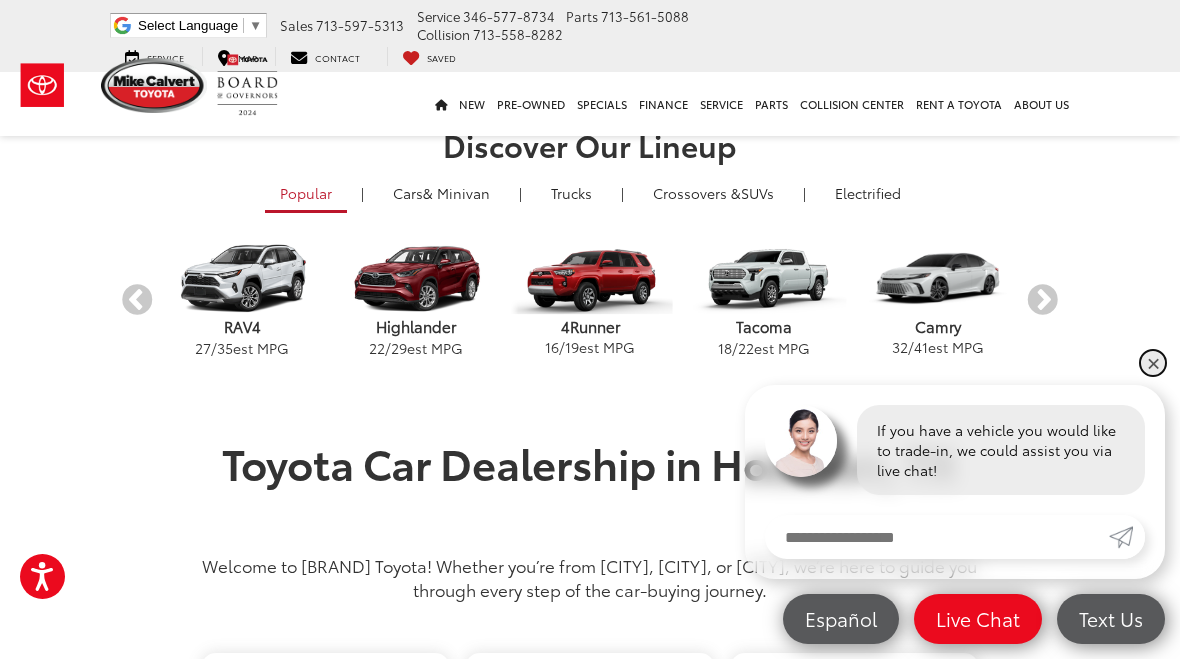 click on "✕" at bounding box center [1153, 363] 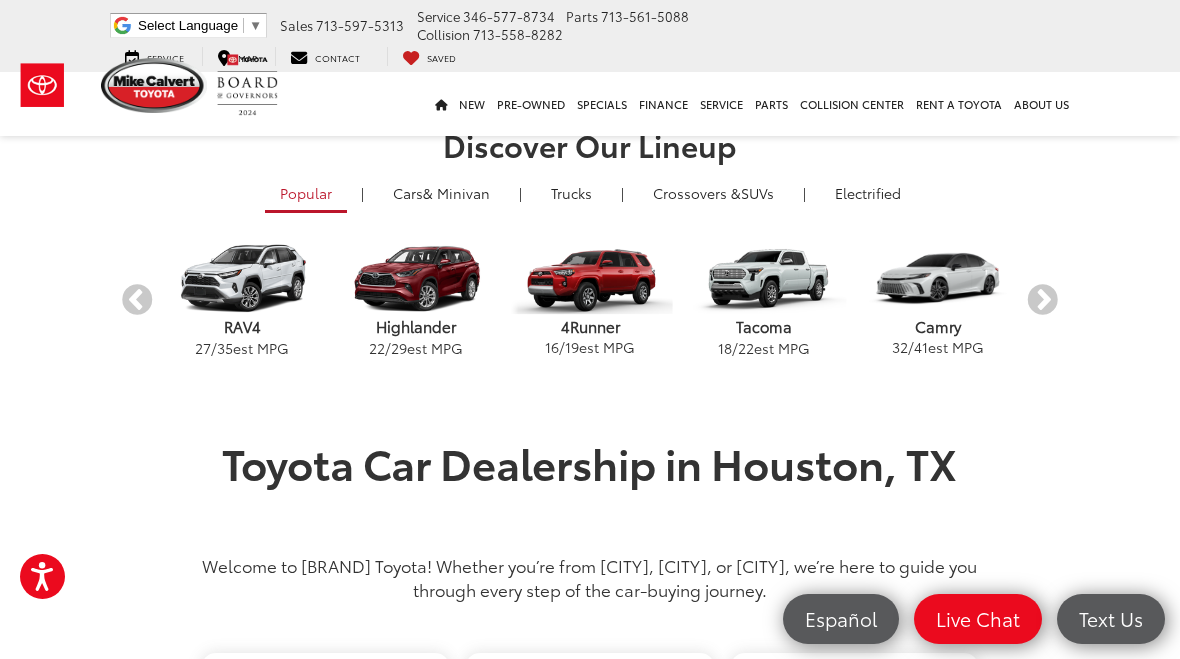 click on "Next" at bounding box center [1042, 300] 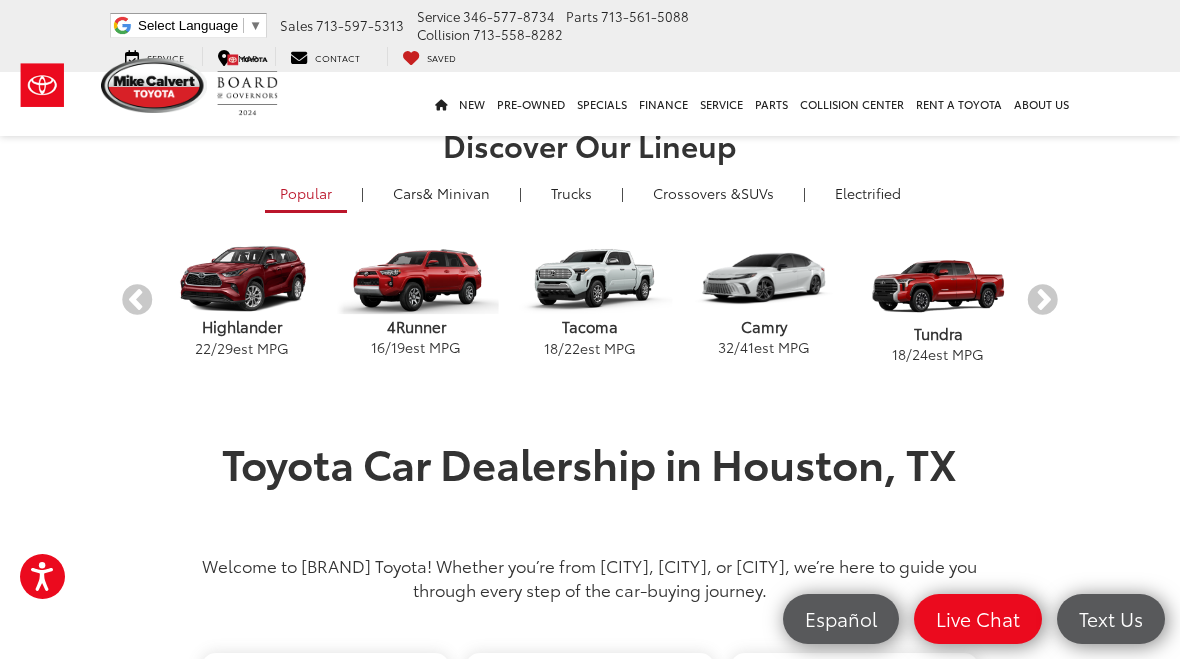 click on "Next" at bounding box center (1042, 300) 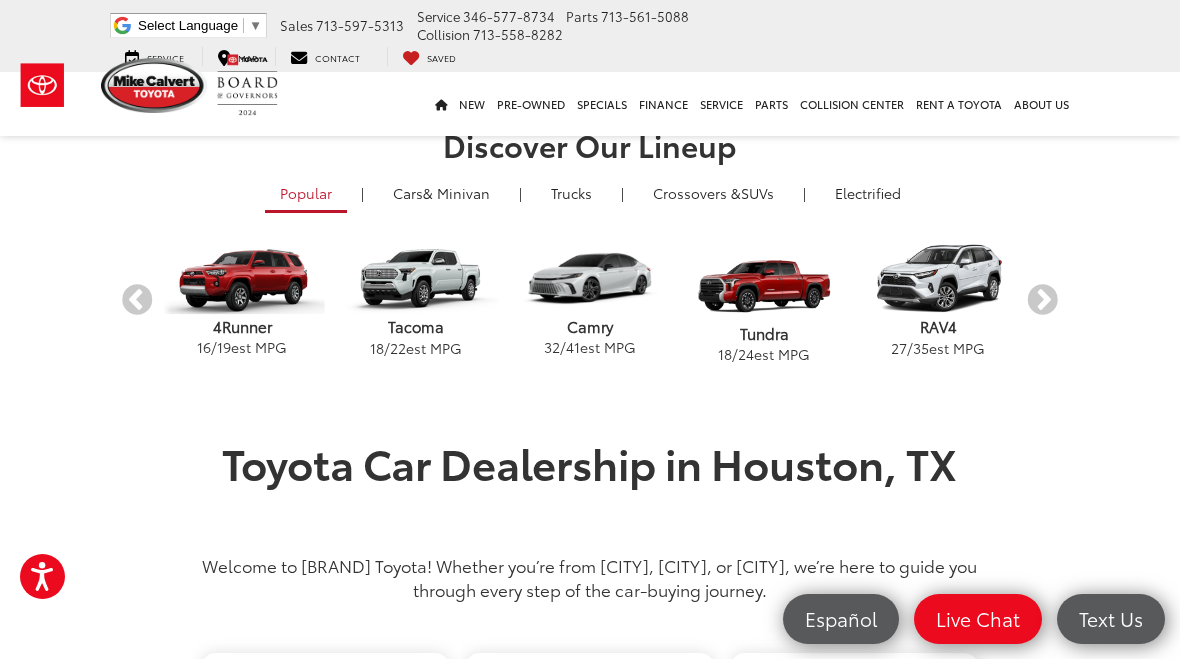 click on "Next" at bounding box center (1042, 300) 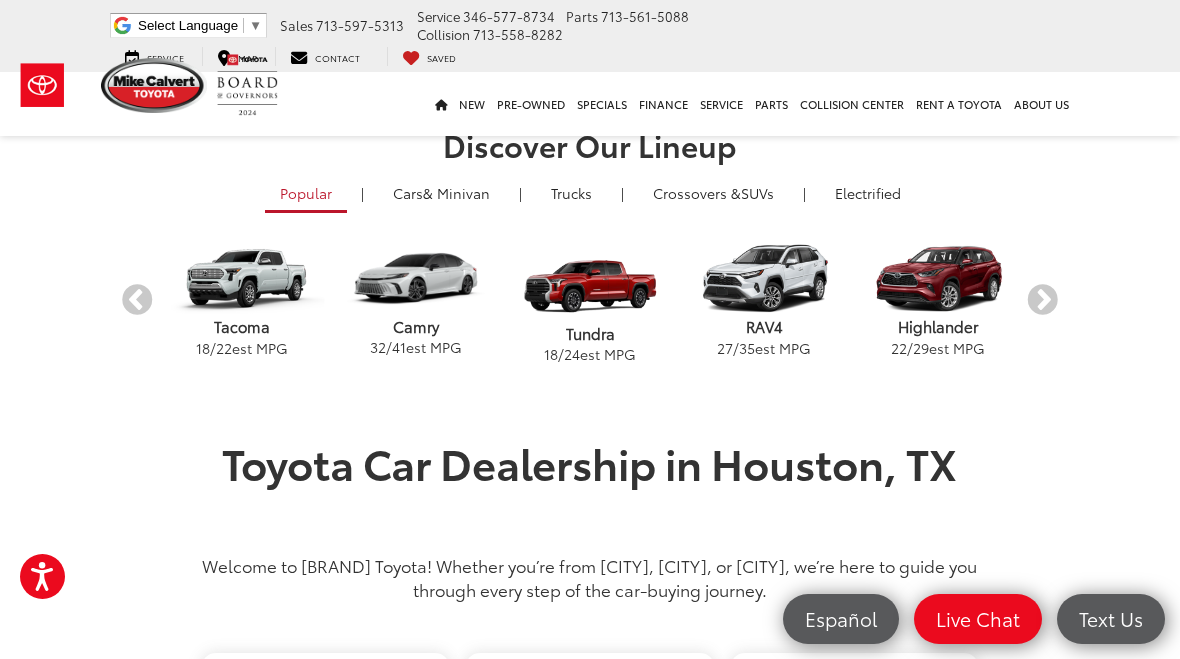 click on "Next" at bounding box center [1042, 300] 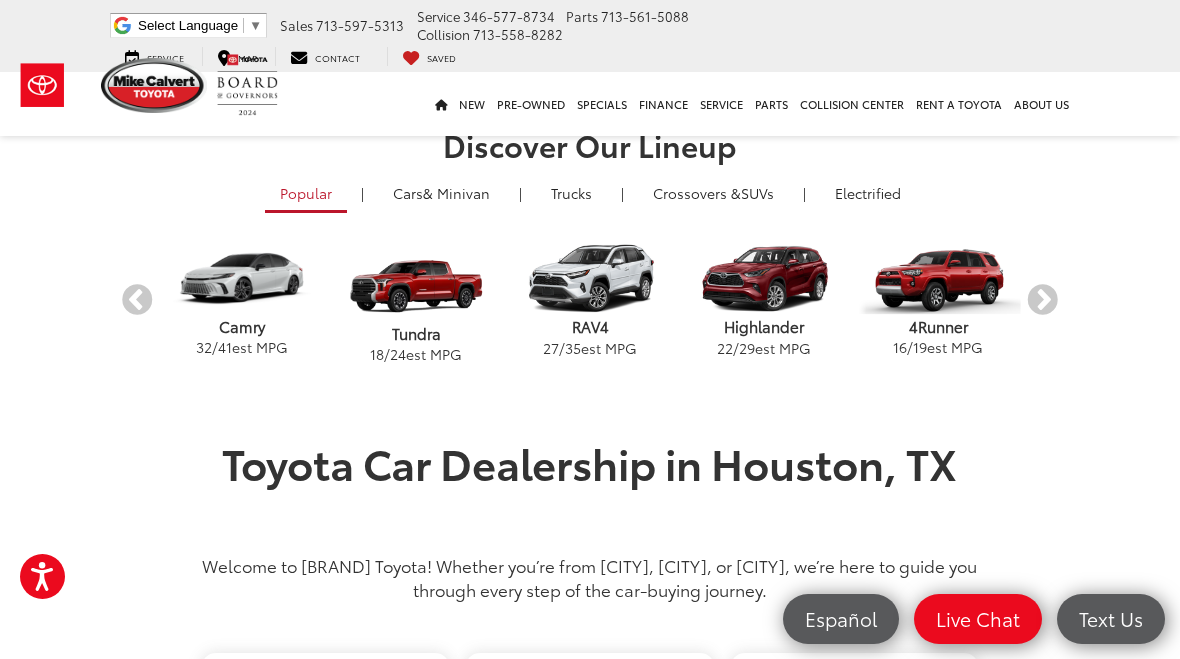 click on "Next" at bounding box center (1042, 300) 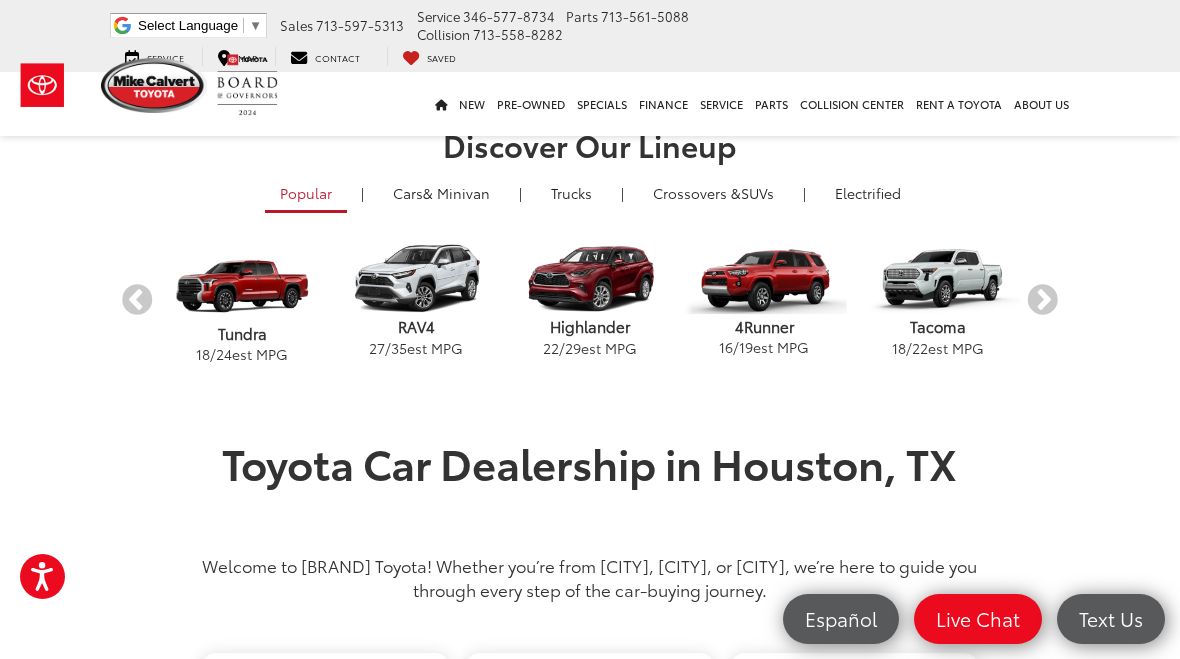 click on "Next" at bounding box center [1042, 300] 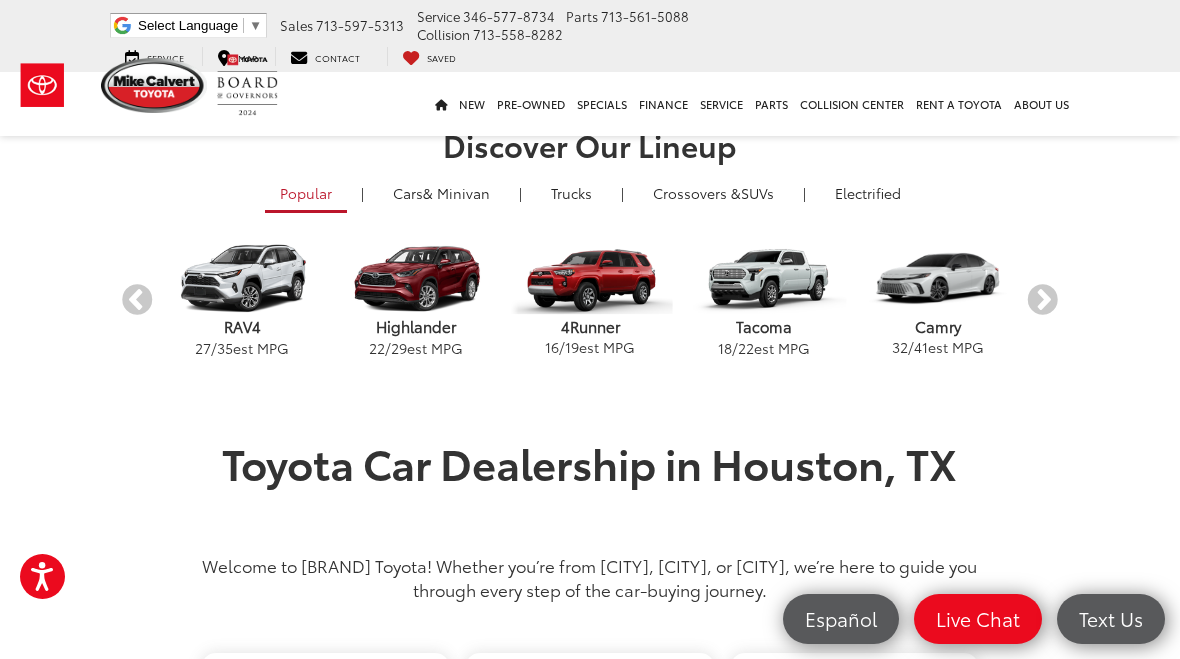 click on "Next" at bounding box center (1042, 300) 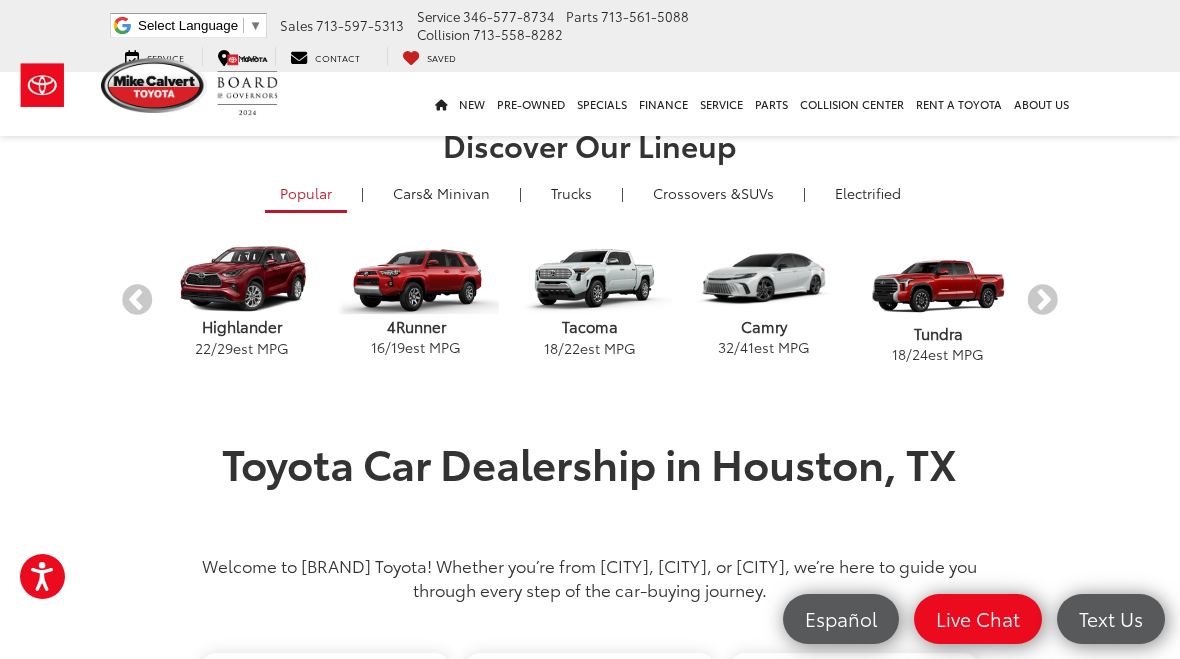 click on "Next" at bounding box center (1042, 300) 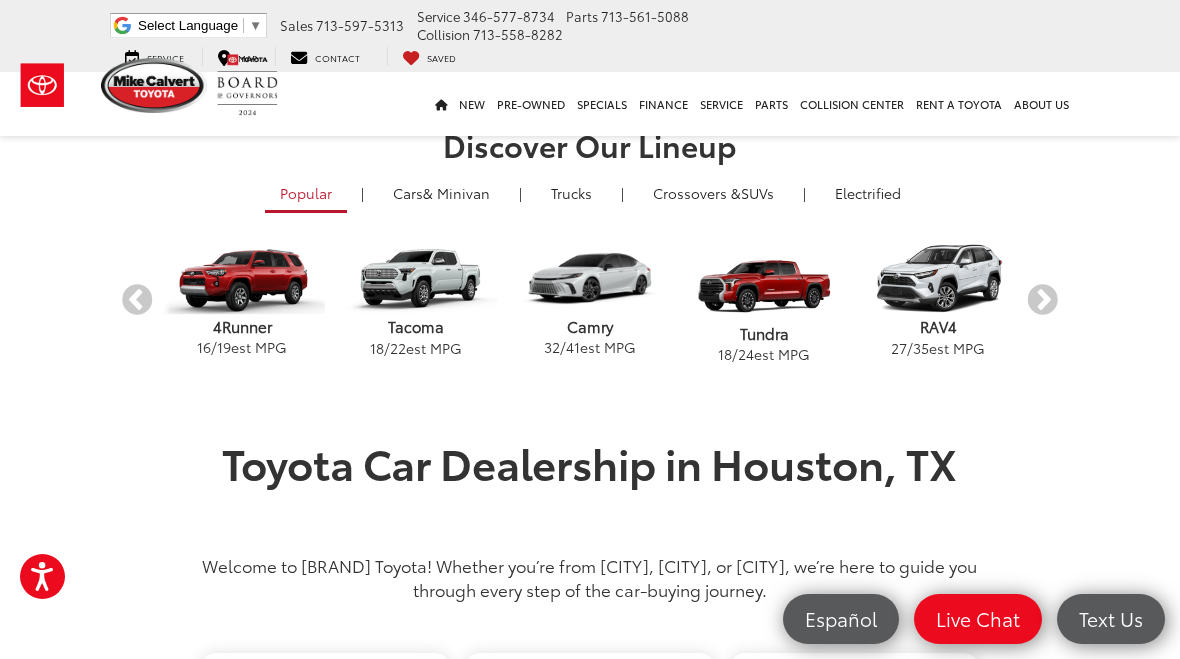 click on "Next" at bounding box center [1042, 300] 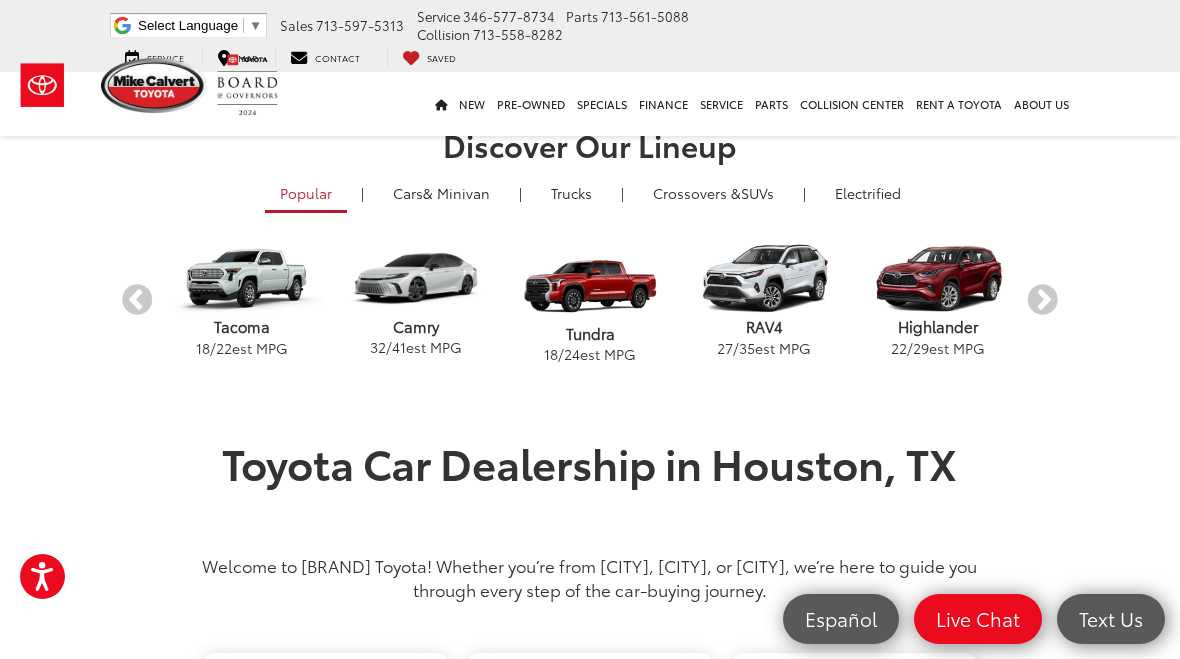 click on "Next" at bounding box center [1042, 300] 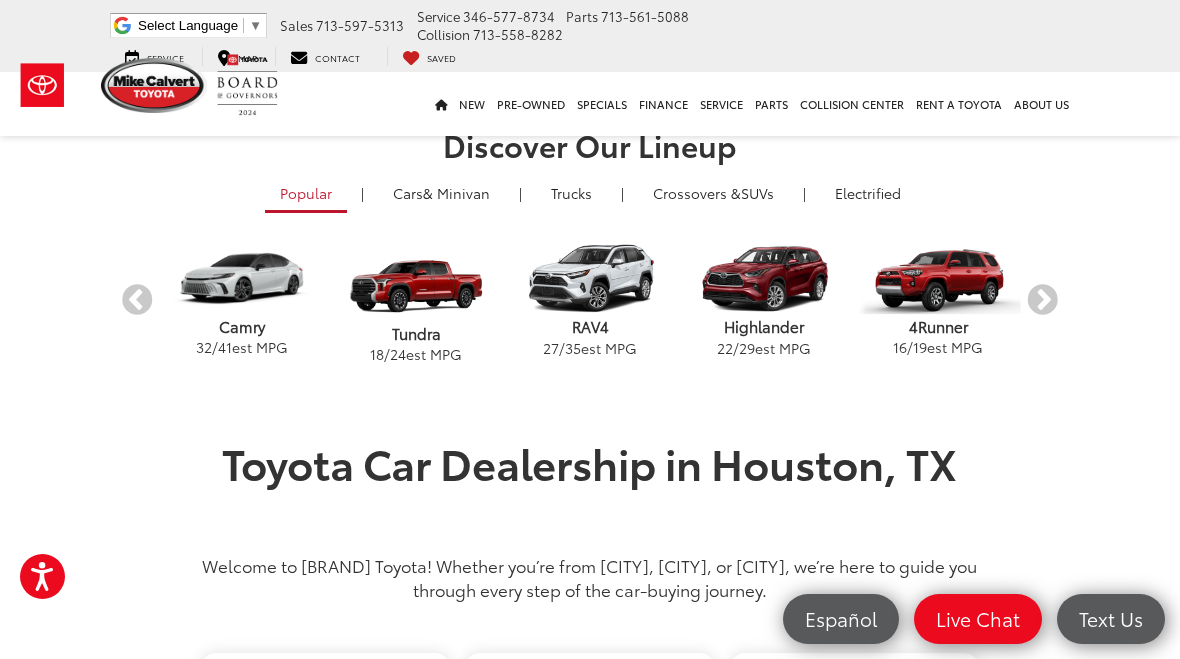 click on "Next" at bounding box center [1042, 300] 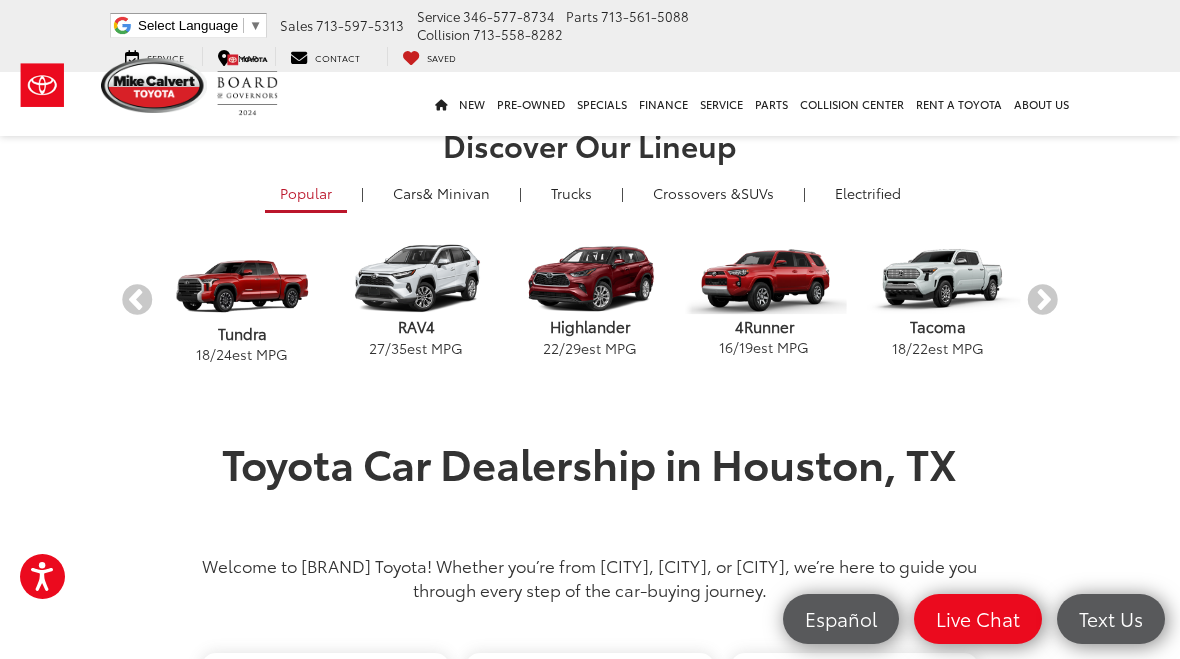 click on "Next" at bounding box center [1042, 300] 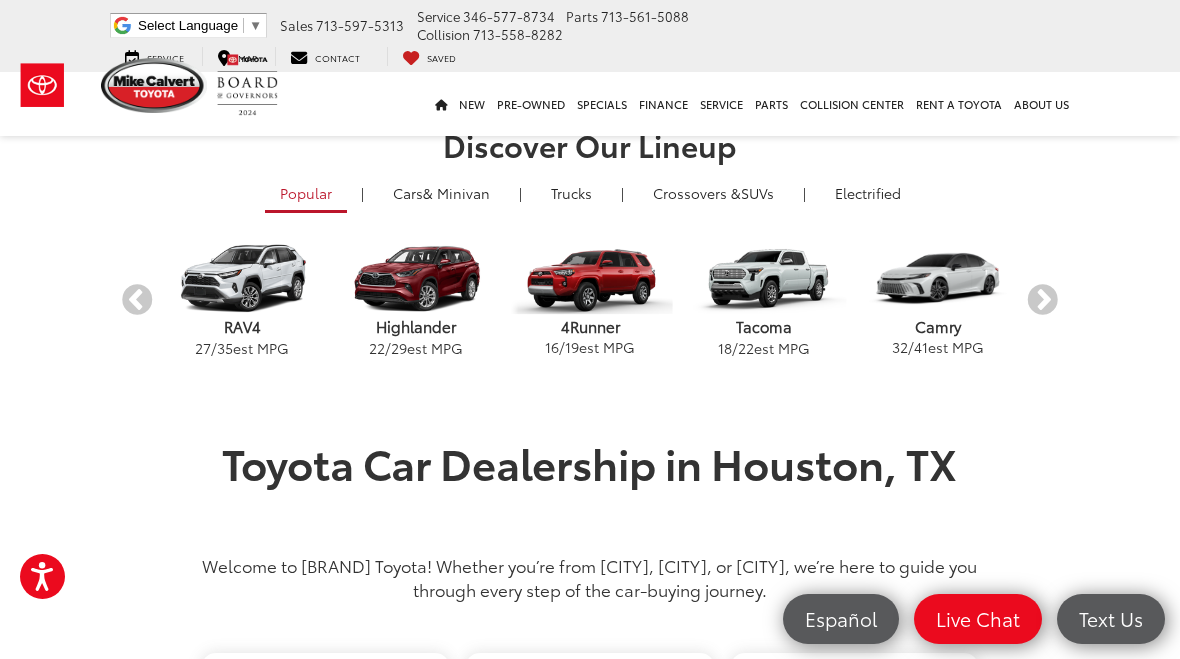 click on "Next" at bounding box center [1042, 300] 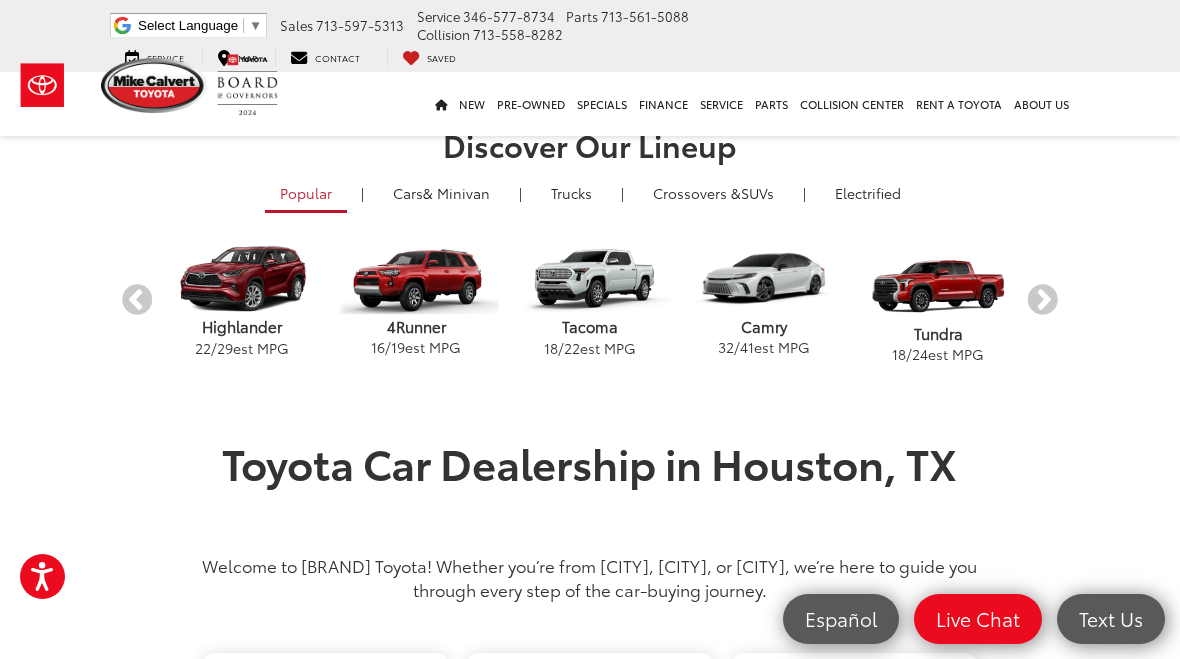click on "Next" at bounding box center [1042, 300] 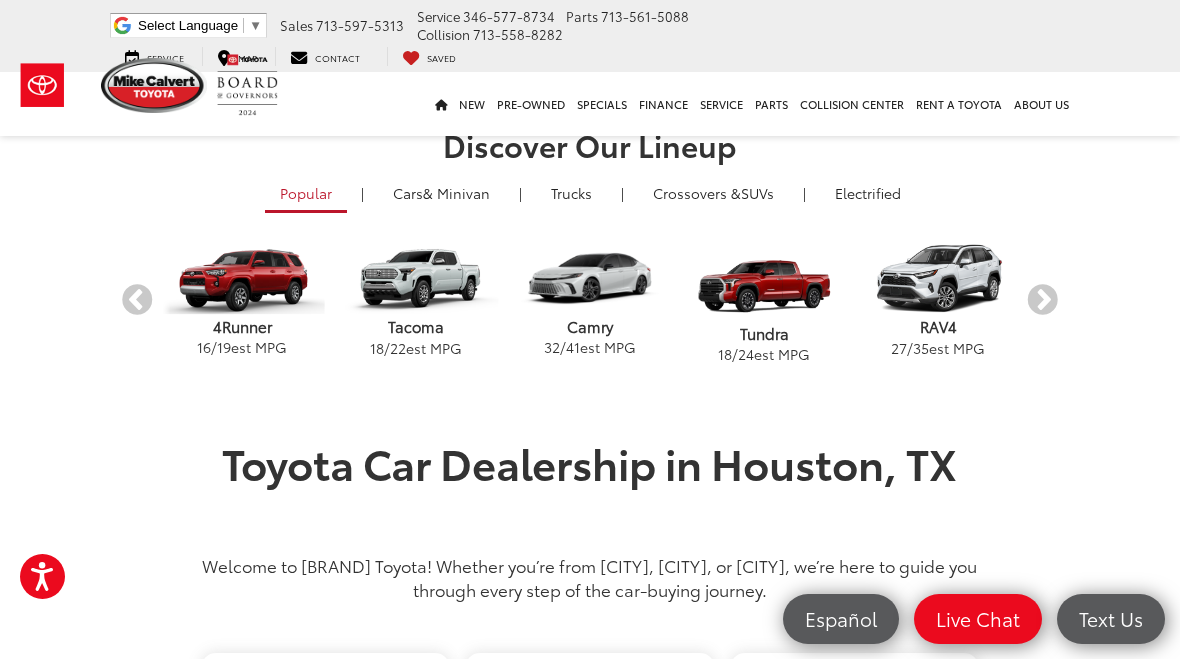 click on "Next" at bounding box center [1042, 300] 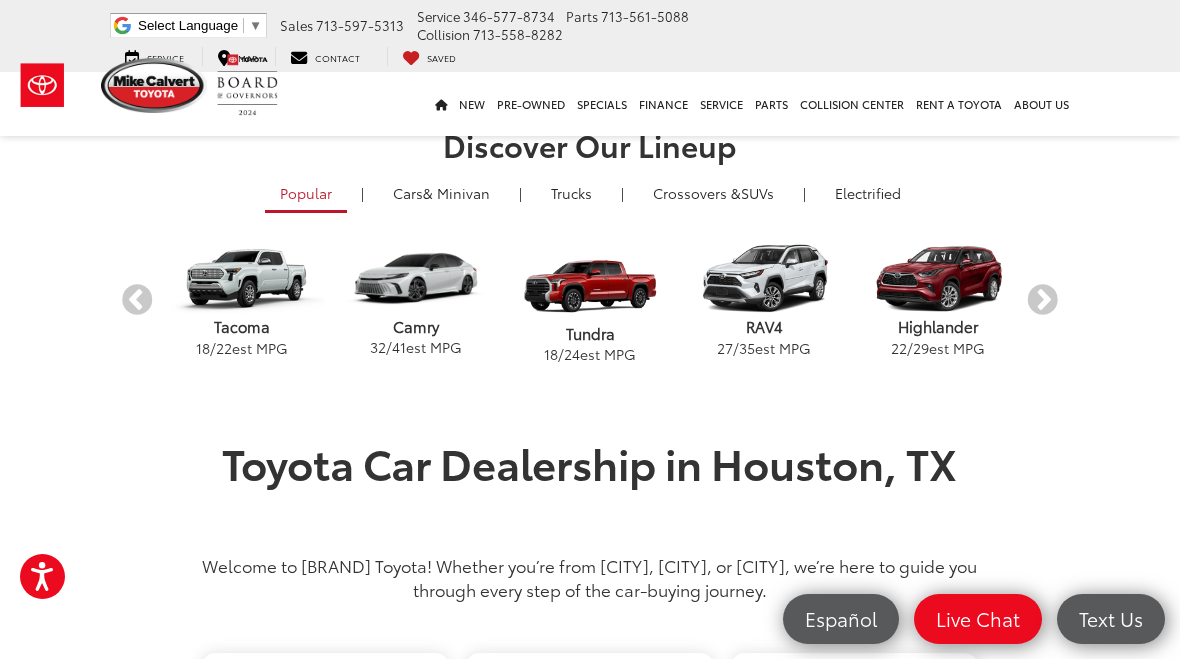 click on "Next" at bounding box center (1042, 300) 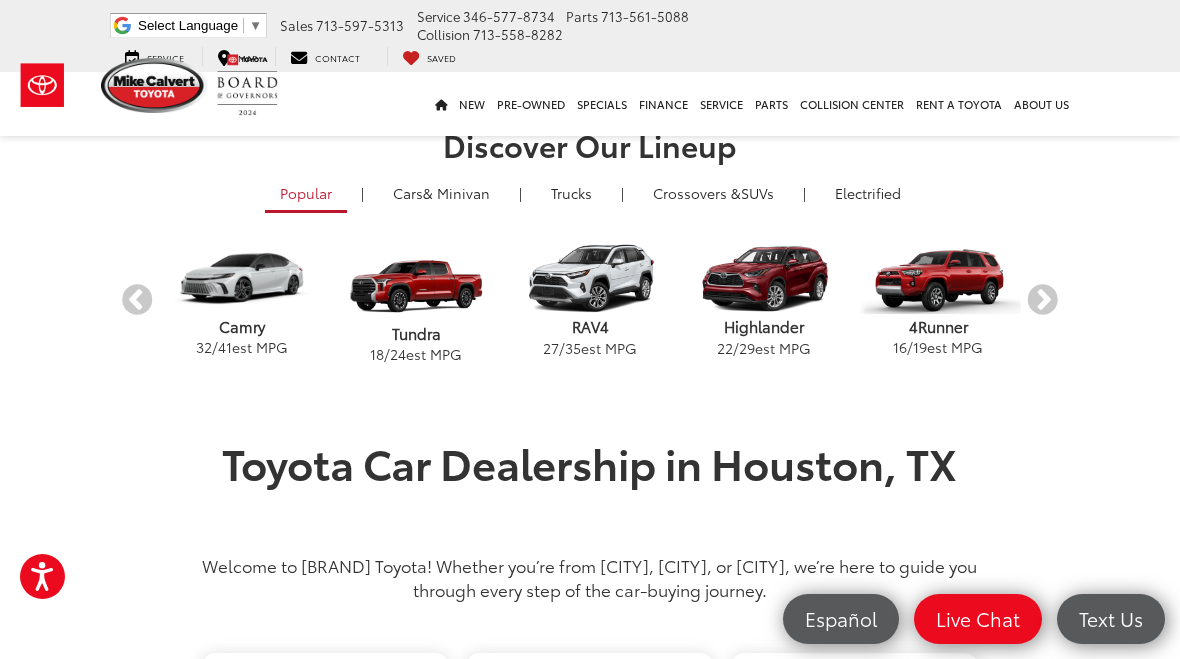 click on "Next" at bounding box center (1042, 300) 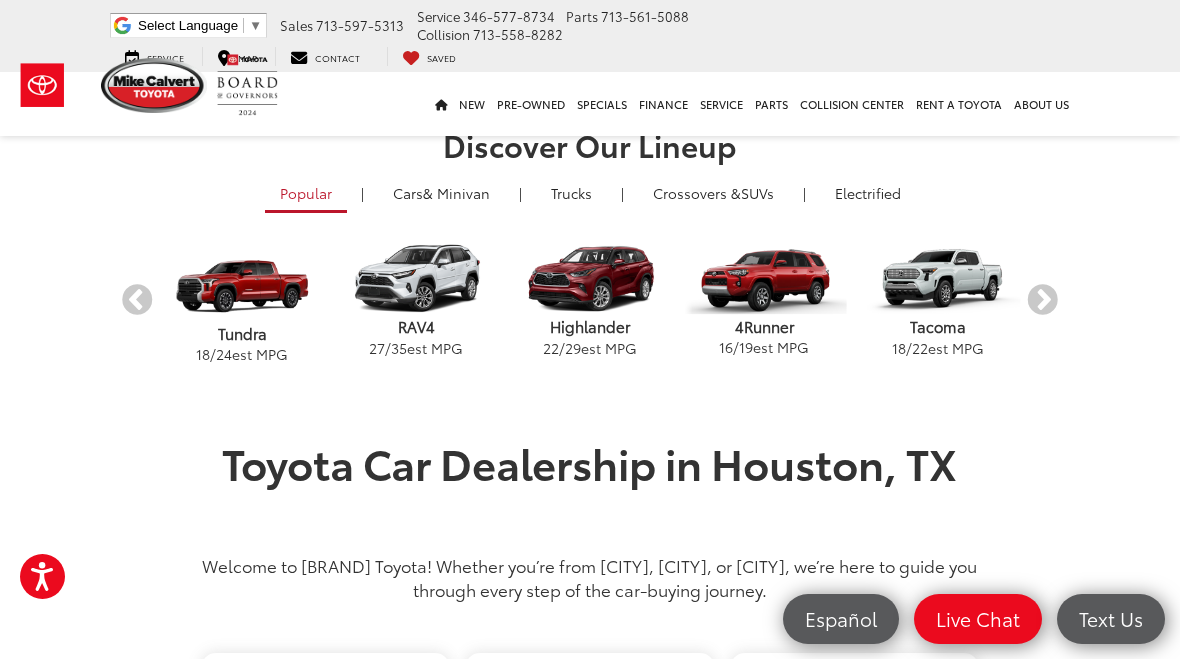 click on "Next" at bounding box center [1042, 300] 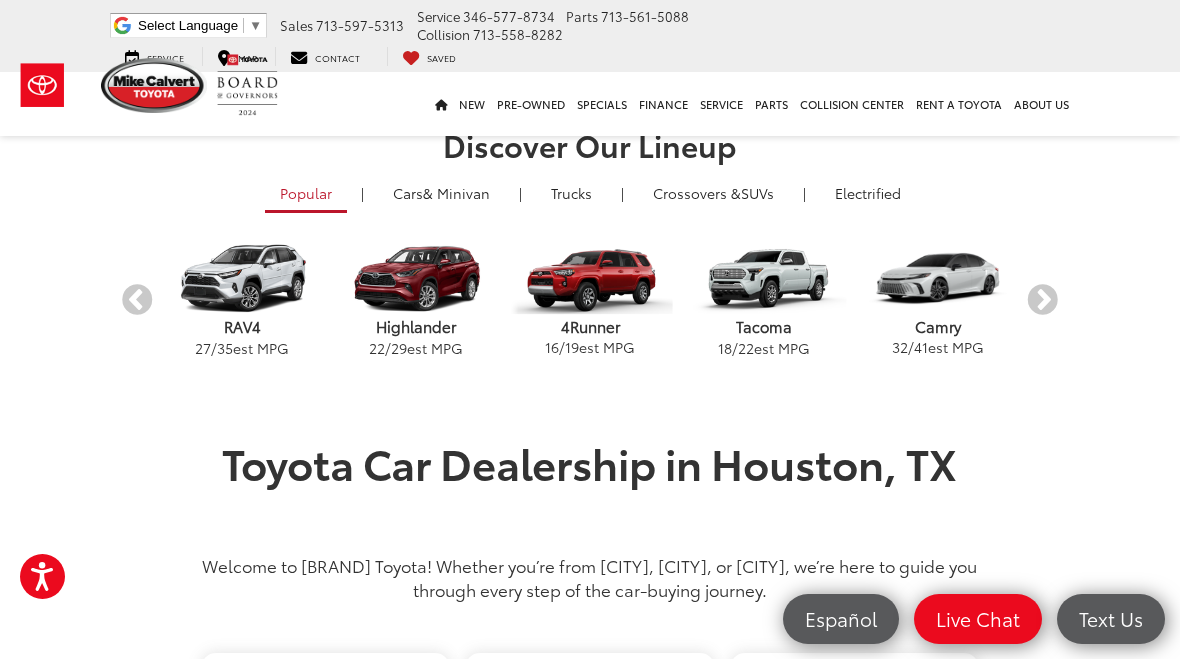 click on "Next" at bounding box center (1042, 300) 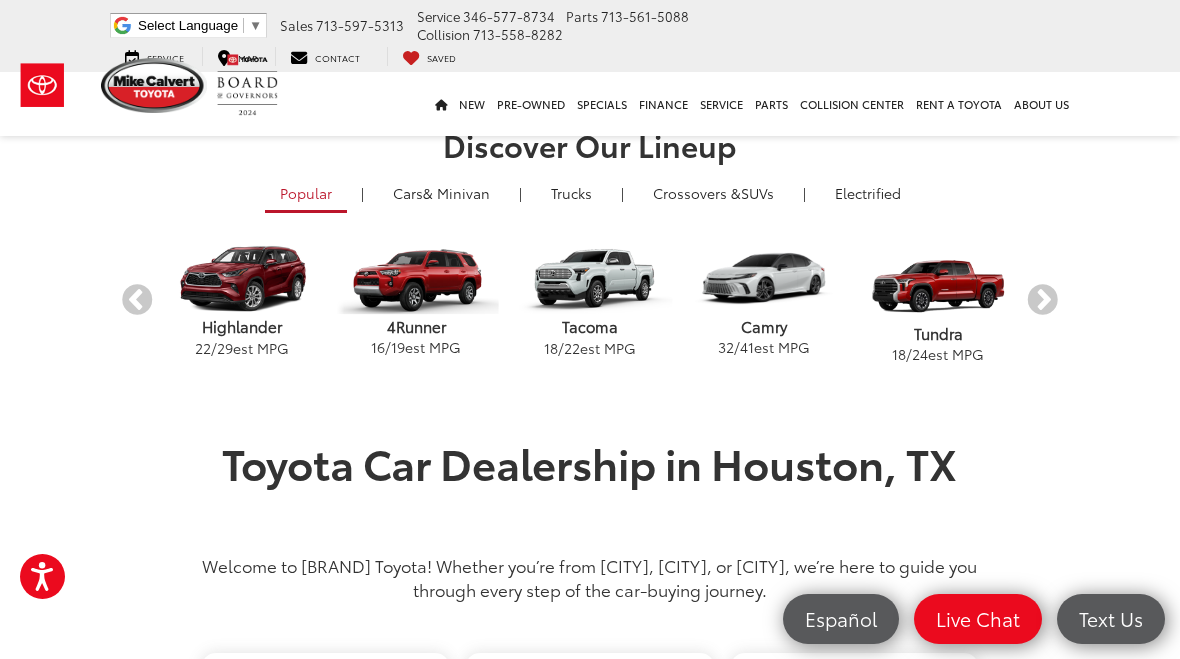 click on "Next" at bounding box center [1042, 300] 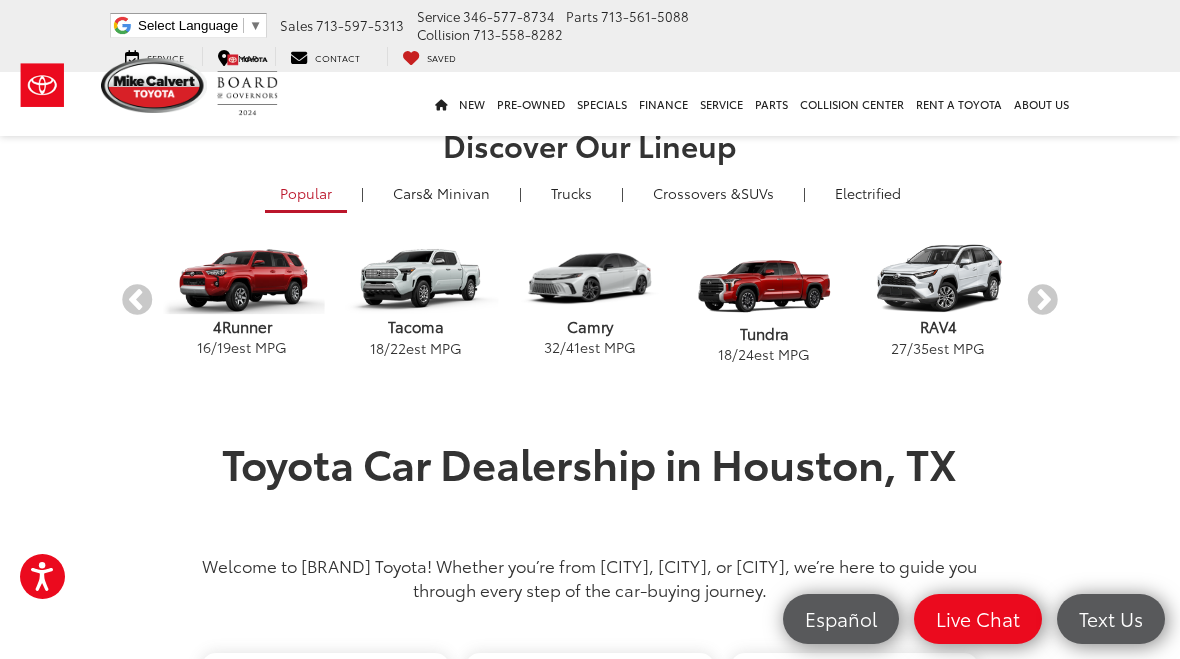 click on "Next" at bounding box center [1042, 300] 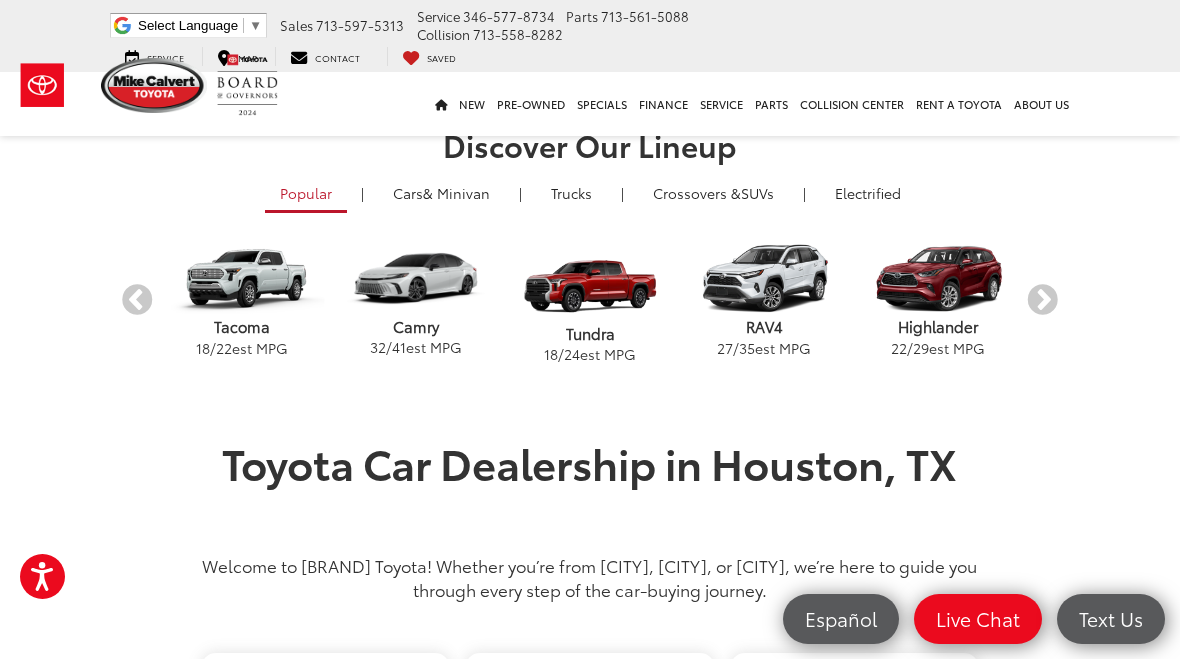 click on "Next" at bounding box center [1042, 300] 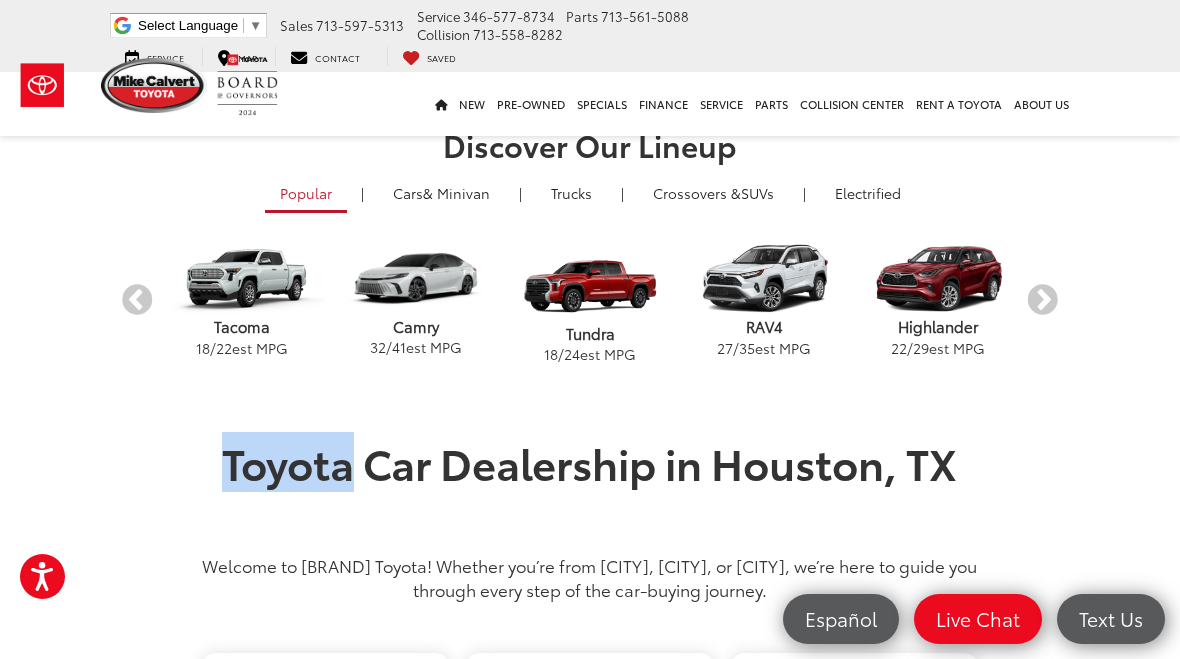 click on "Next" at bounding box center (1042, 300) 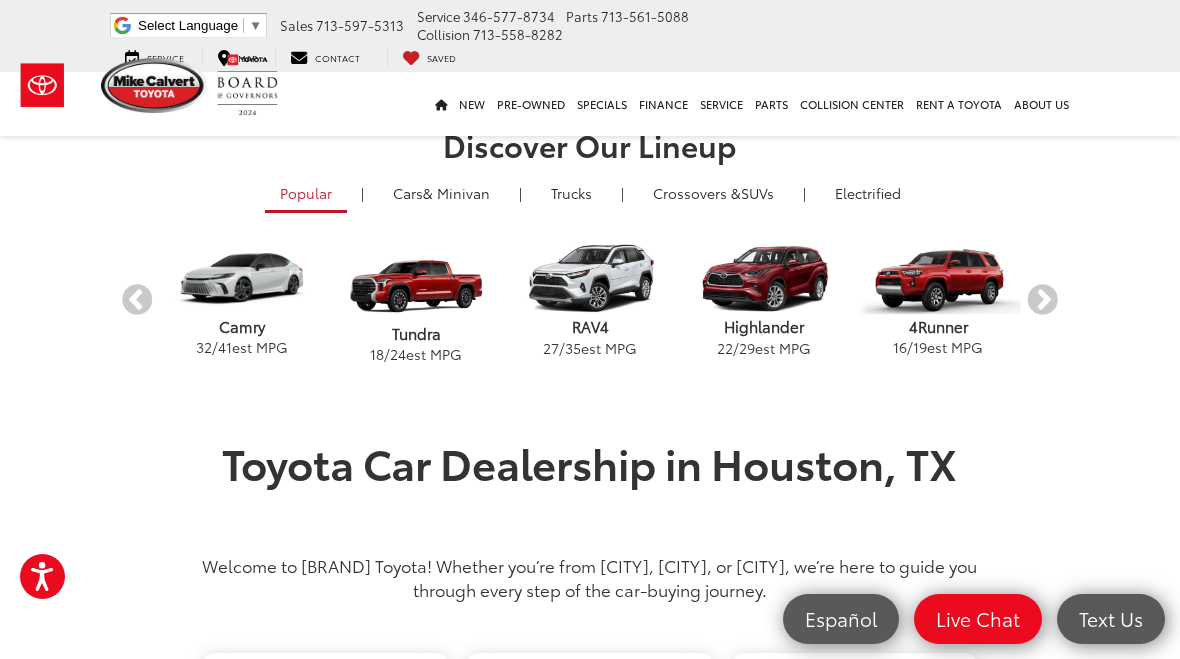click on "Next" at bounding box center (1042, 300) 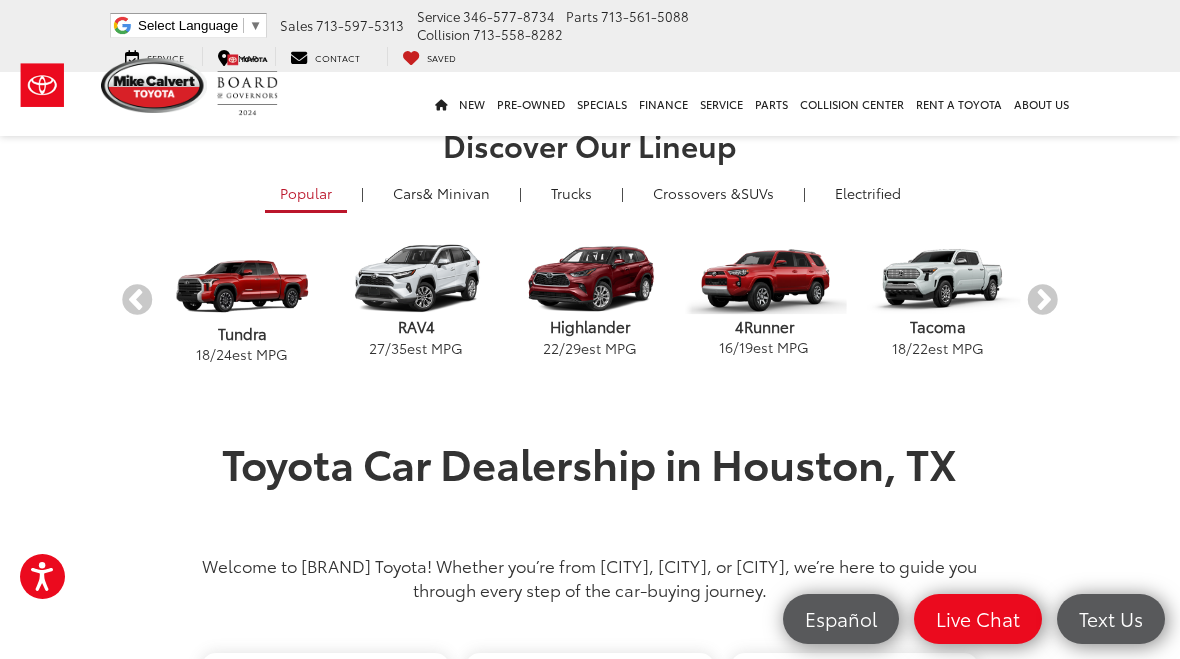 click on "Next" at bounding box center [1042, 300] 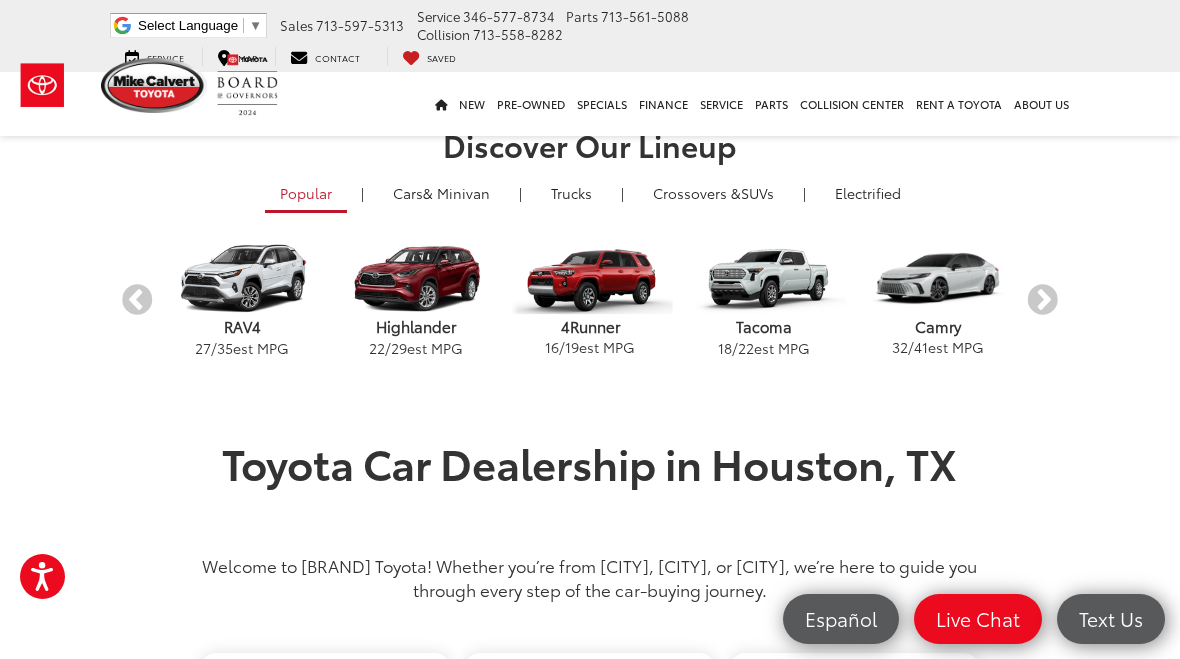 click on "Next" at bounding box center [1042, 300] 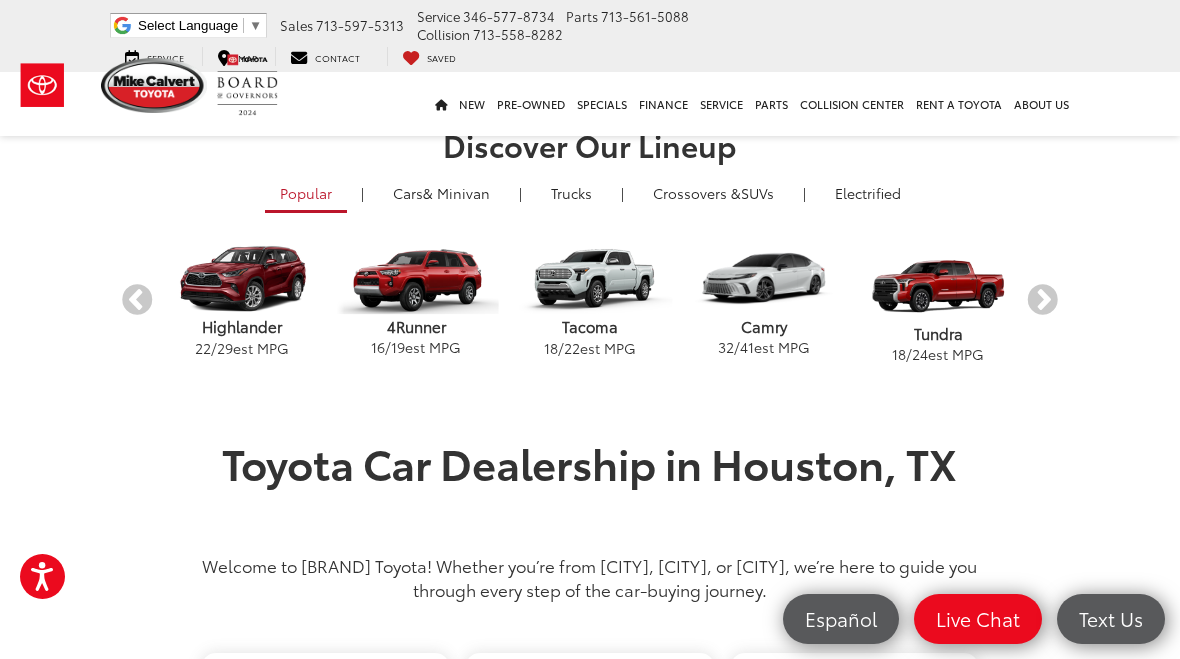 click on "Next" at bounding box center [1042, 300] 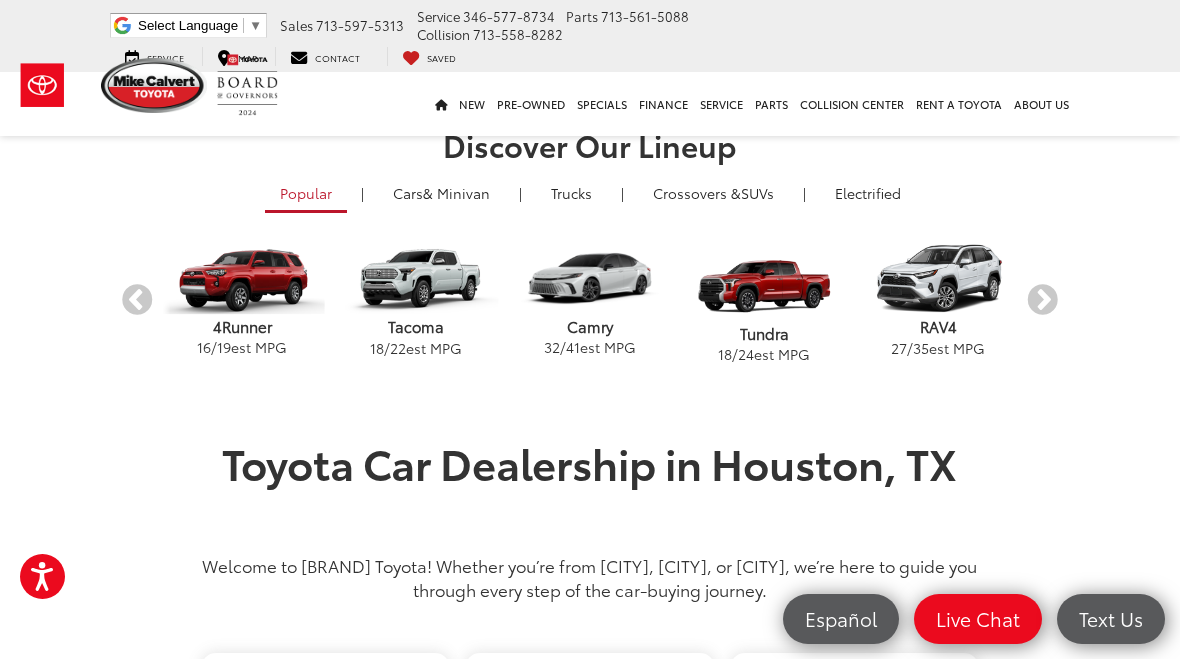 click on "Next" at bounding box center (1042, 300) 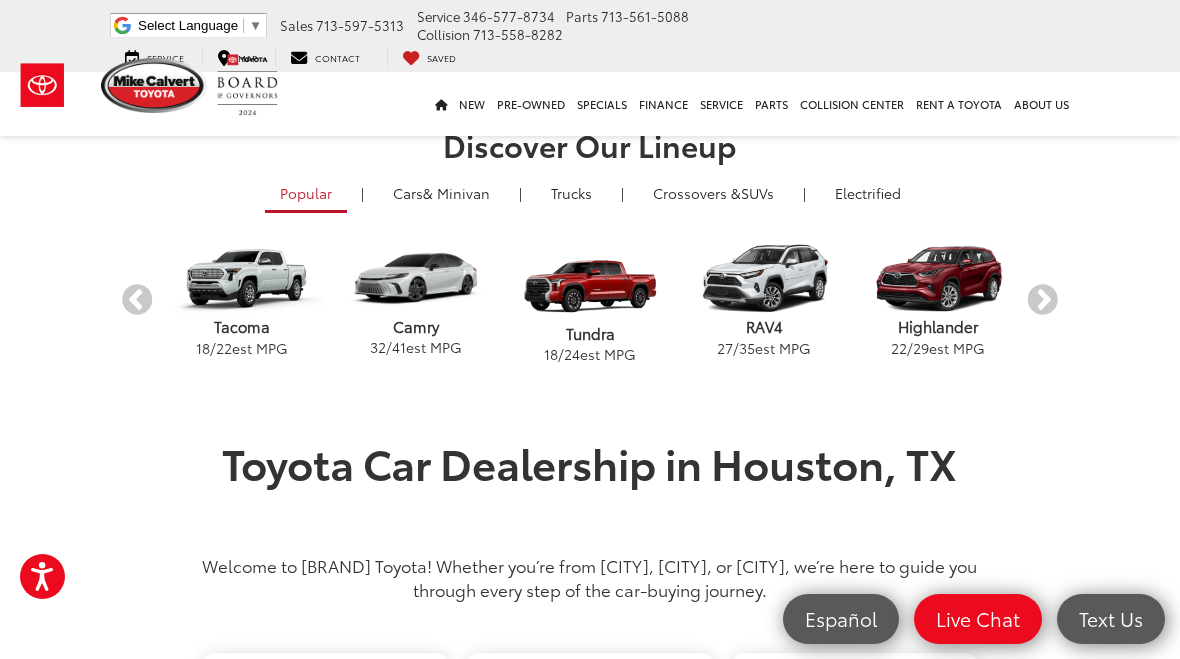 click on "Next" at bounding box center [1042, 300] 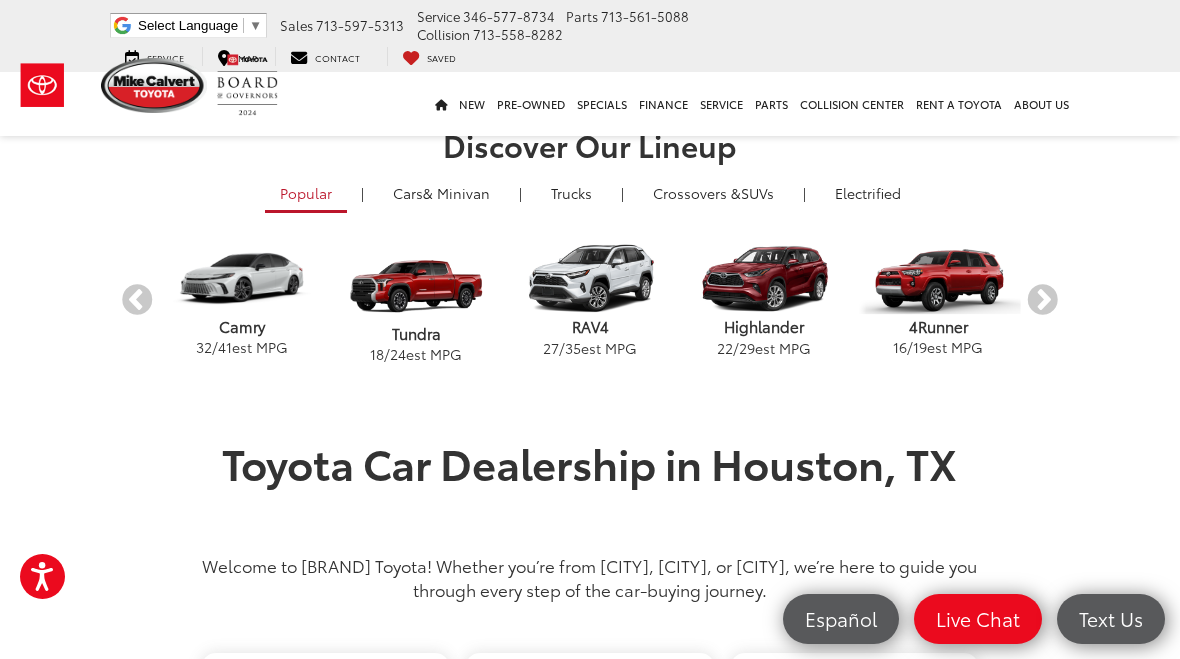 click on "Next" at bounding box center [1042, 300] 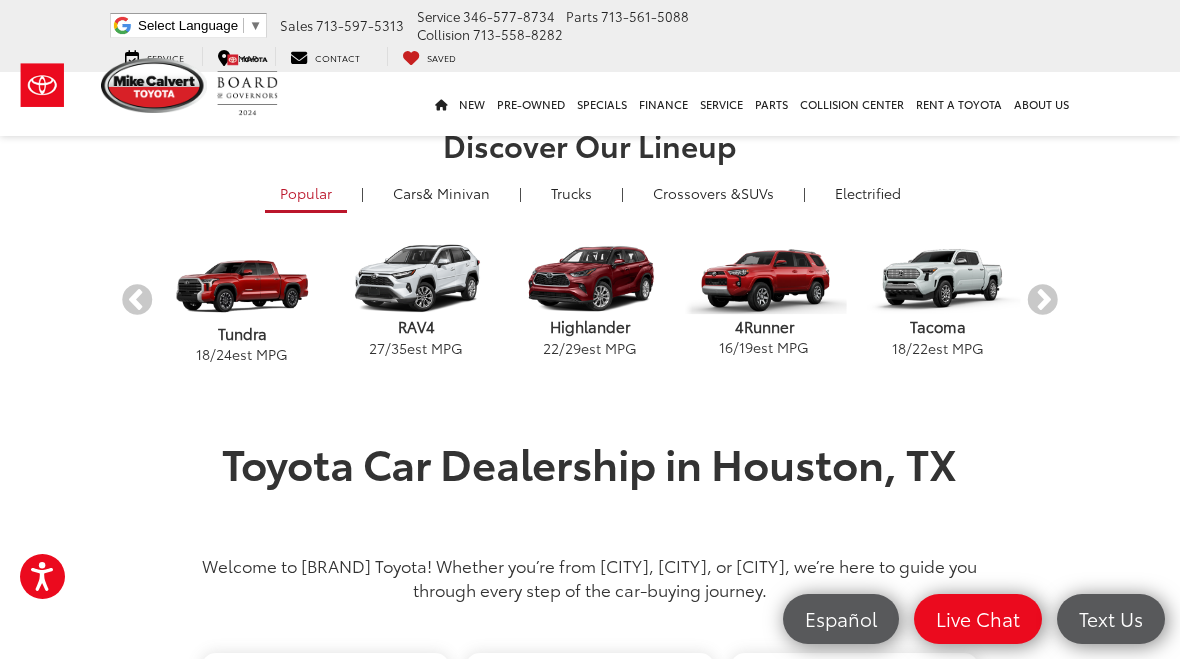 click on "Next" at bounding box center [1042, 300] 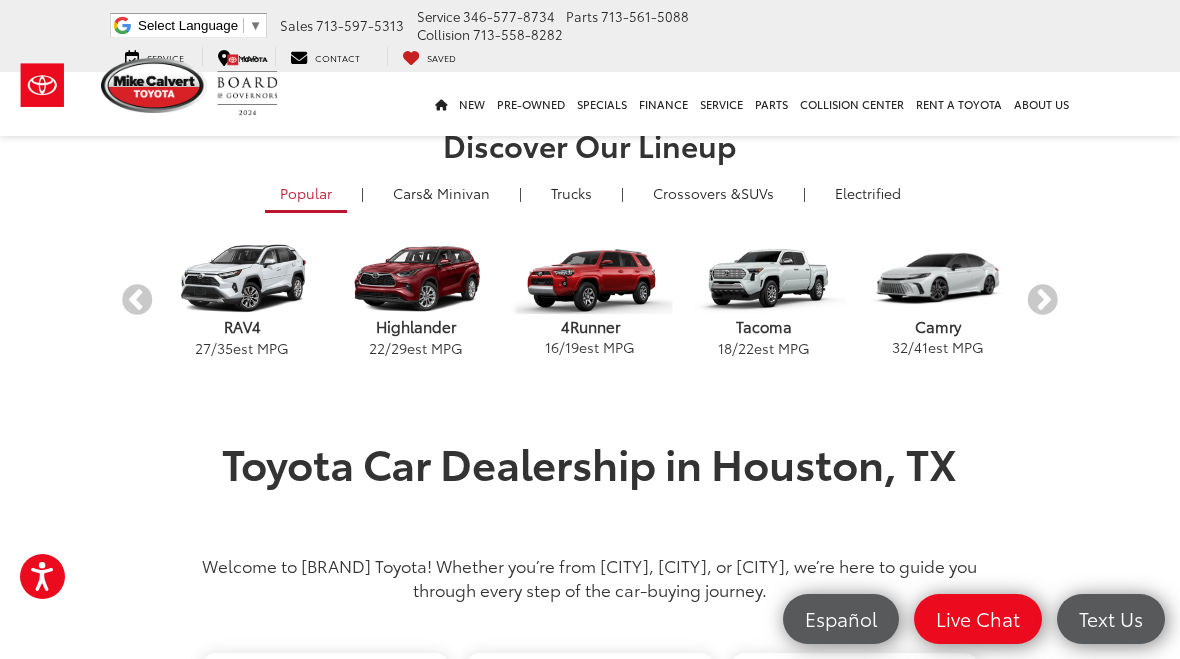 click on "Next" at bounding box center [1042, 300] 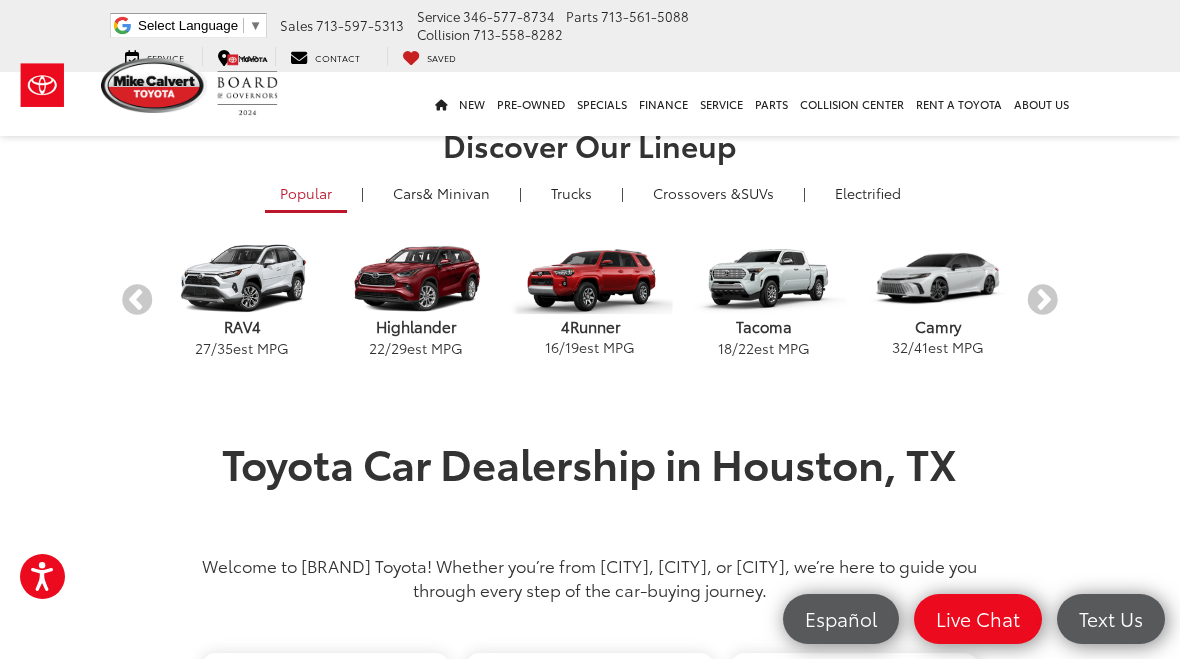 click on "Crossovers &" at bounding box center (697, 193) 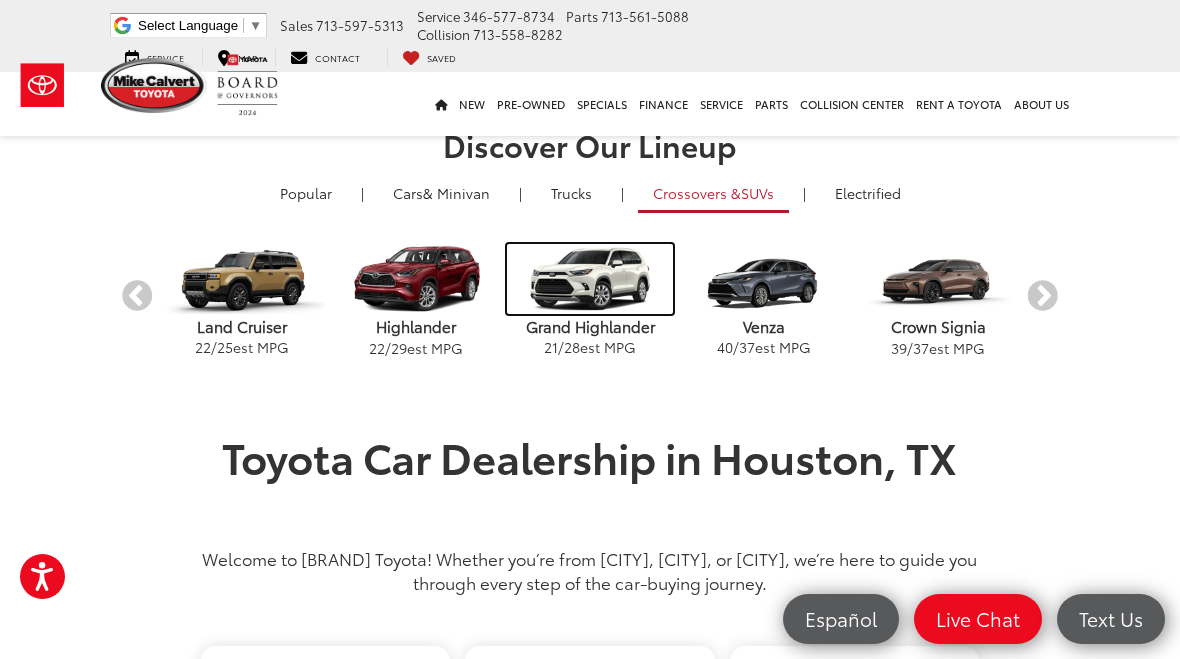click at bounding box center (589, 279) 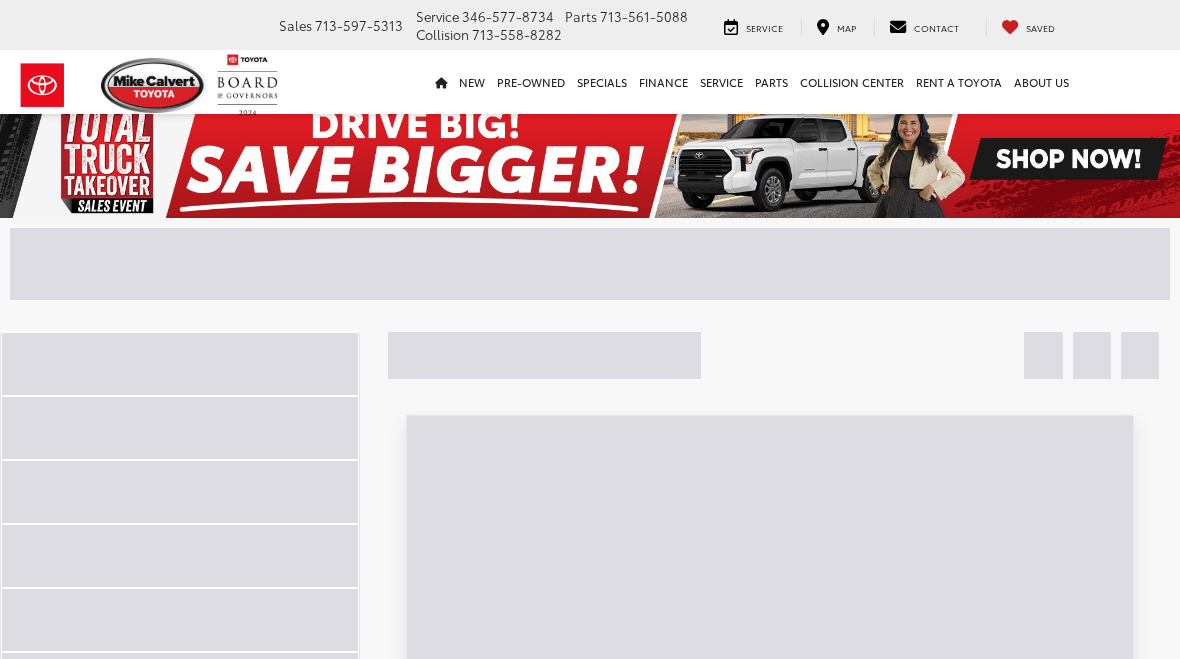 scroll, scrollTop: 0, scrollLeft: 0, axis: both 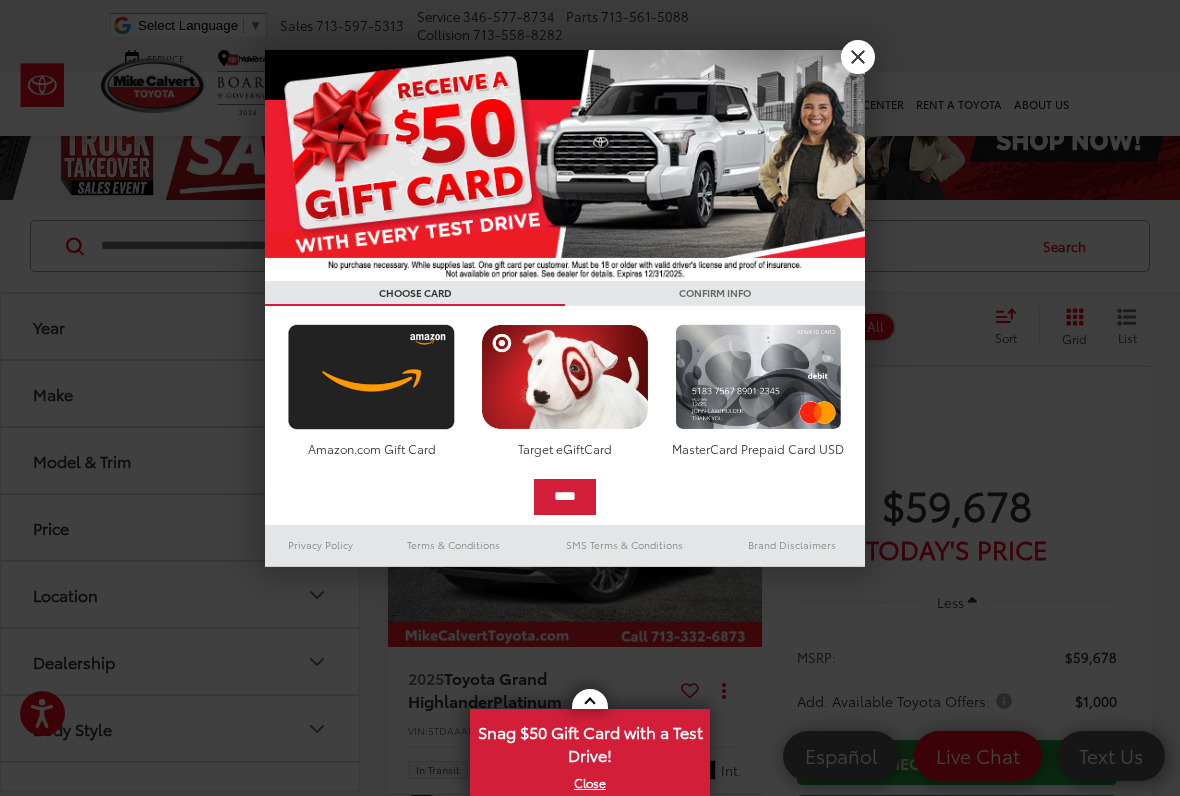 click on "****" at bounding box center [565, 497] 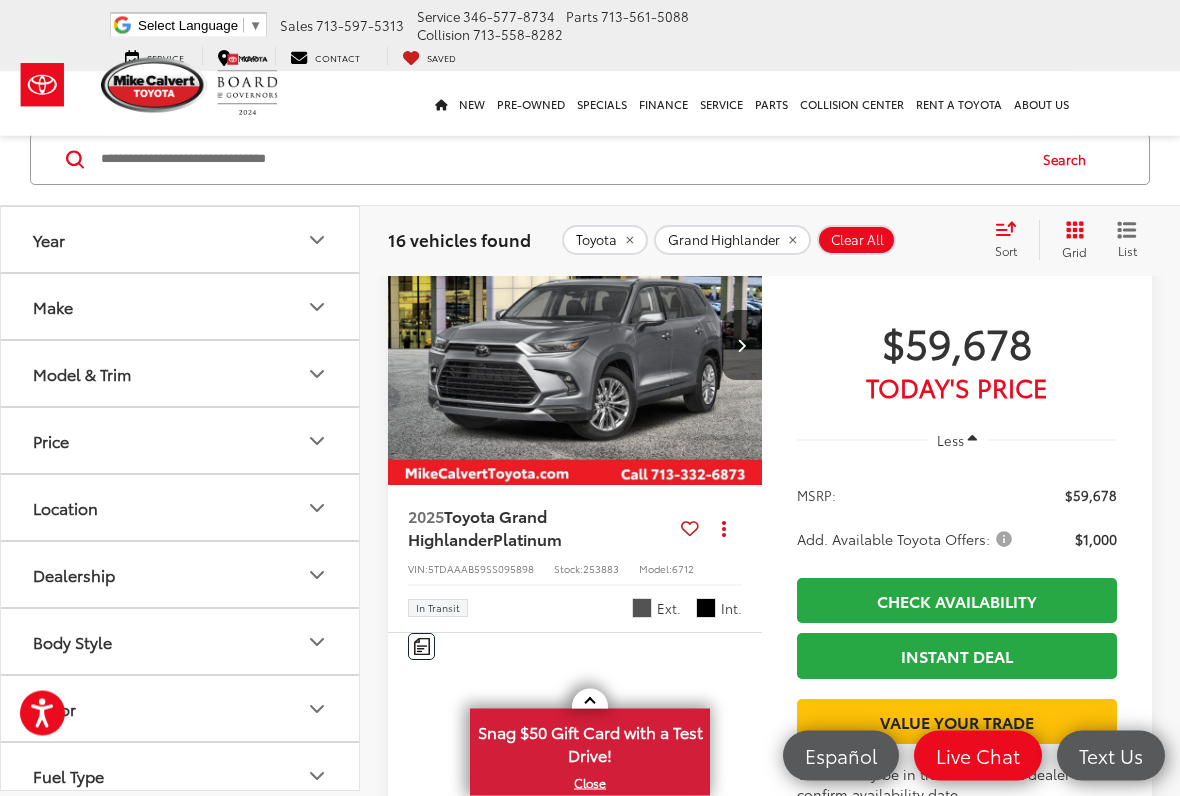 scroll, scrollTop: 180, scrollLeft: 0, axis: vertical 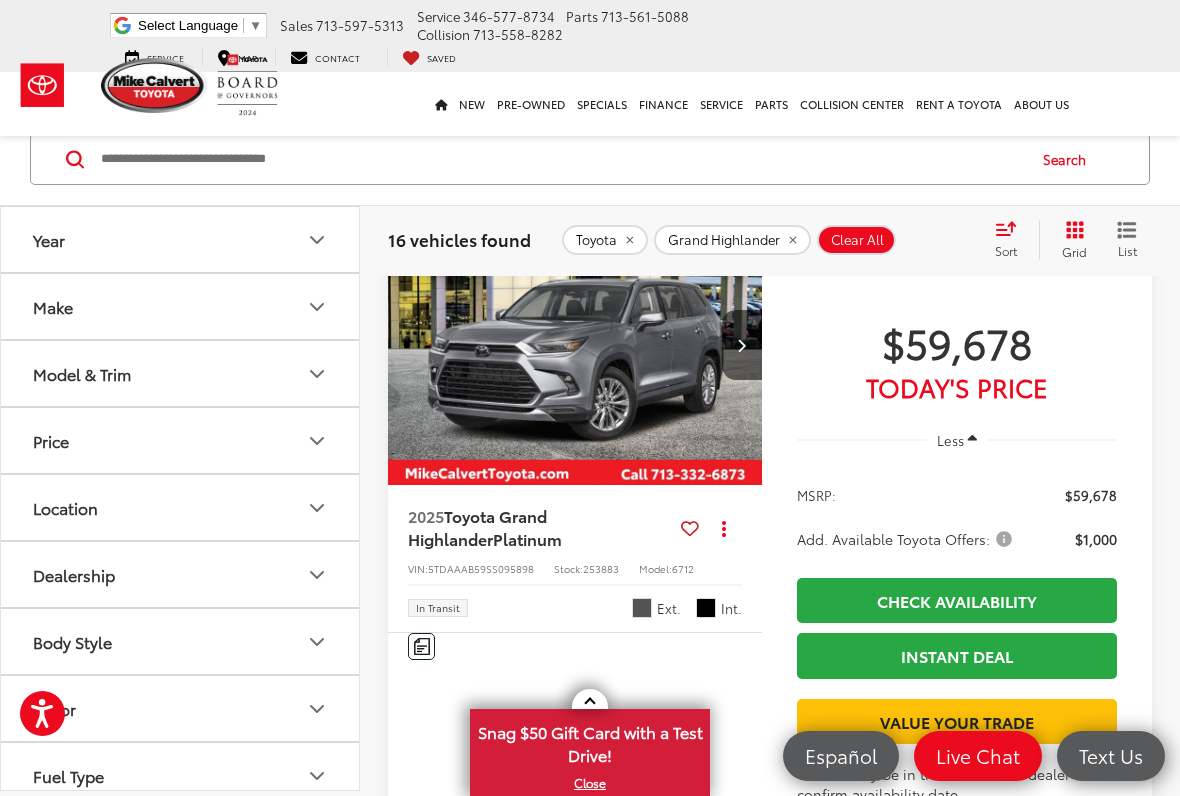 click 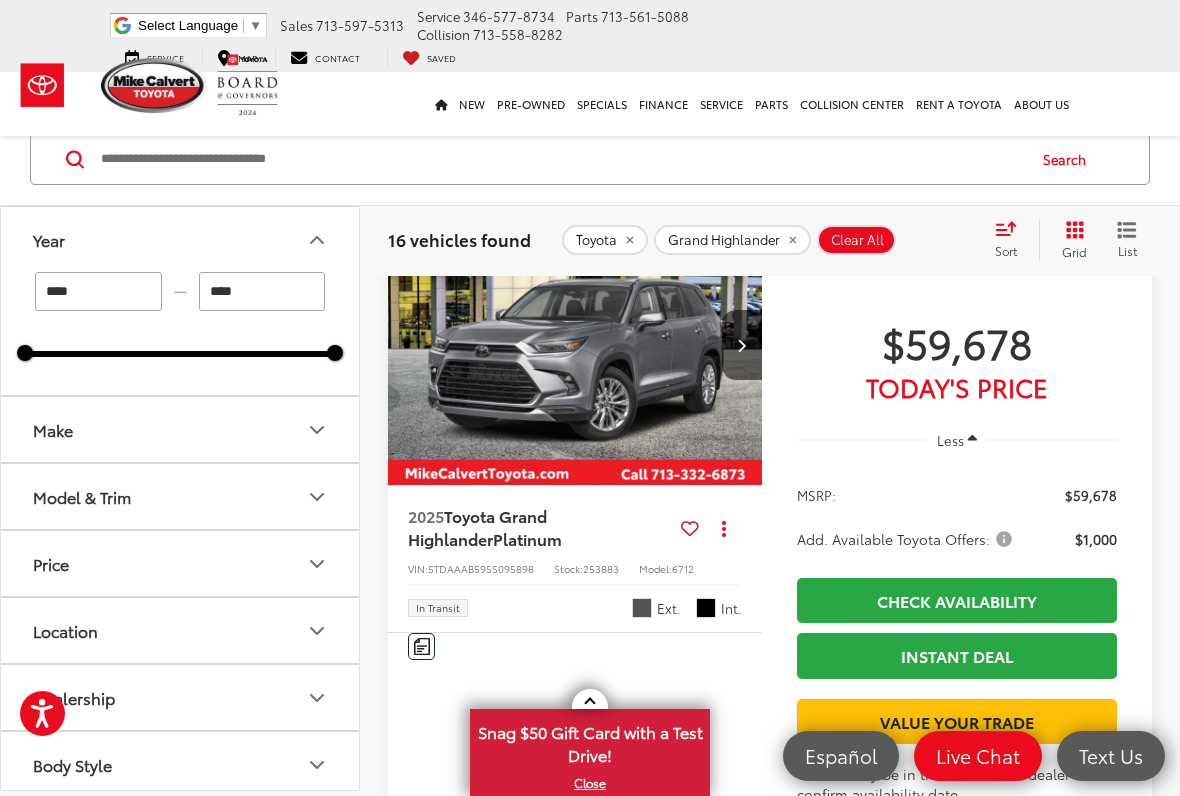 click on "****" at bounding box center (98, 291) 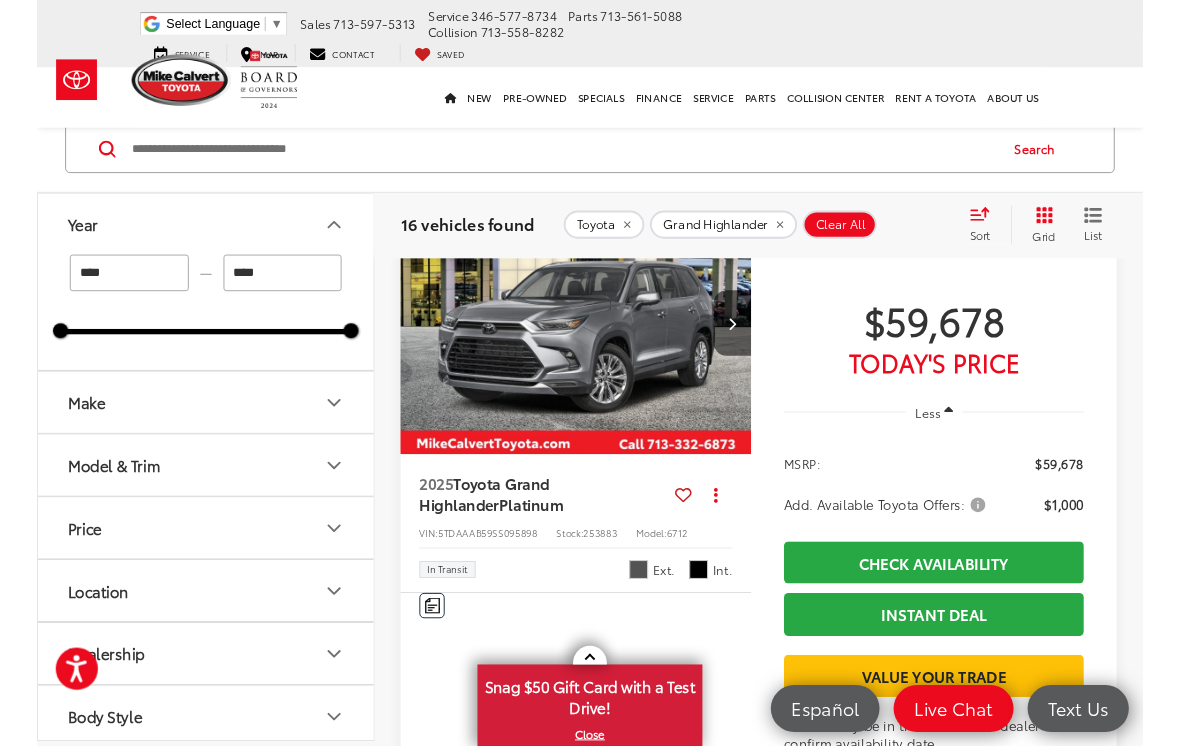 scroll, scrollTop: 179, scrollLeft: 0, axis: vertical 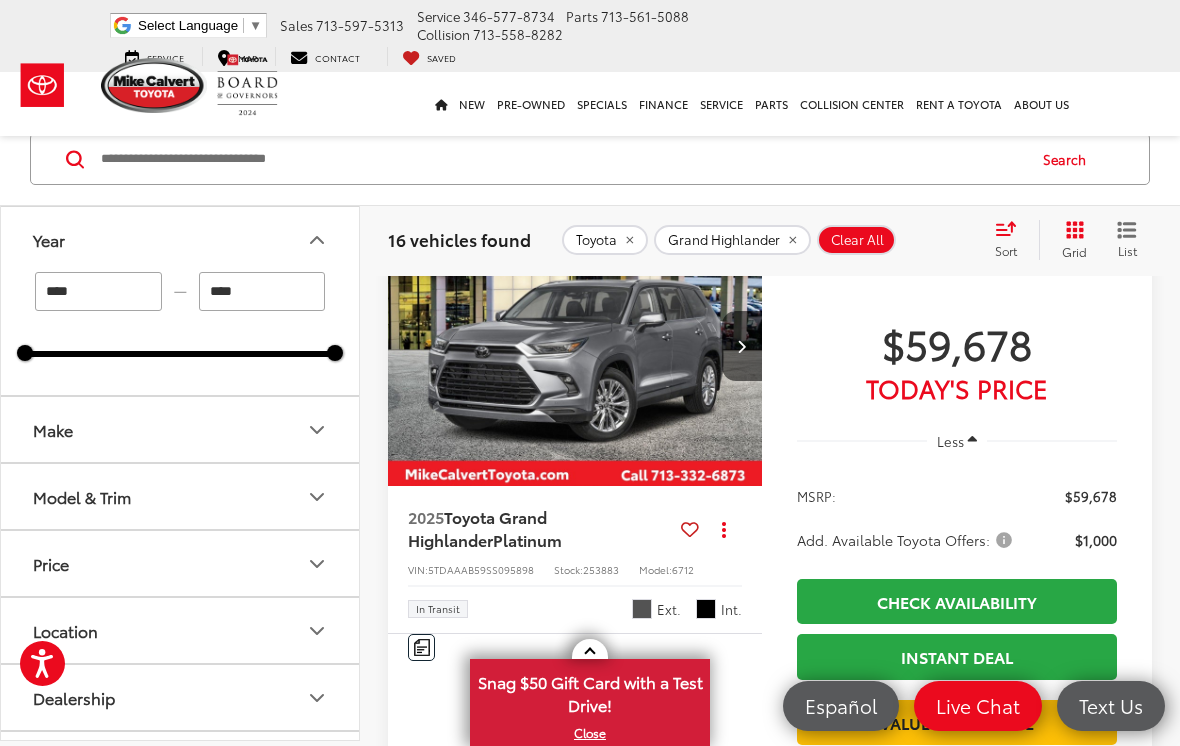 type on "****" 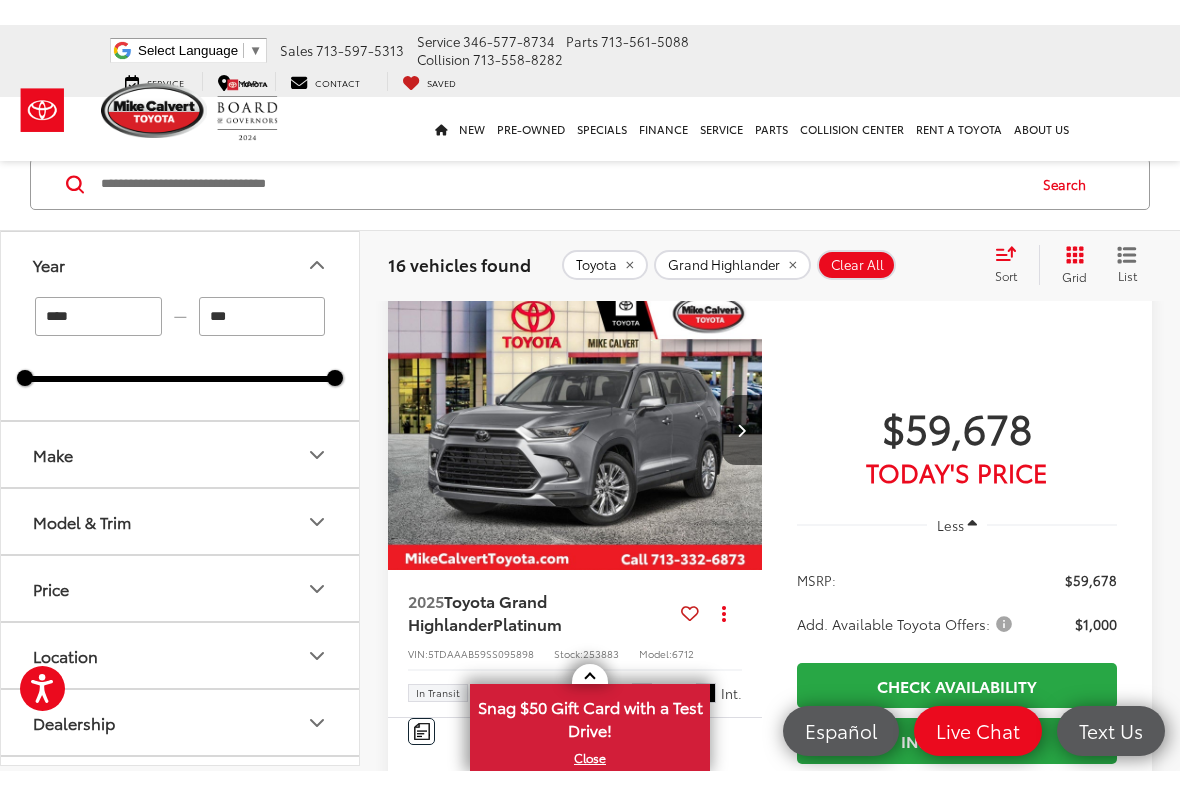 scroll, scrollTop: 105, scrollLeft: 0, axis: vertical 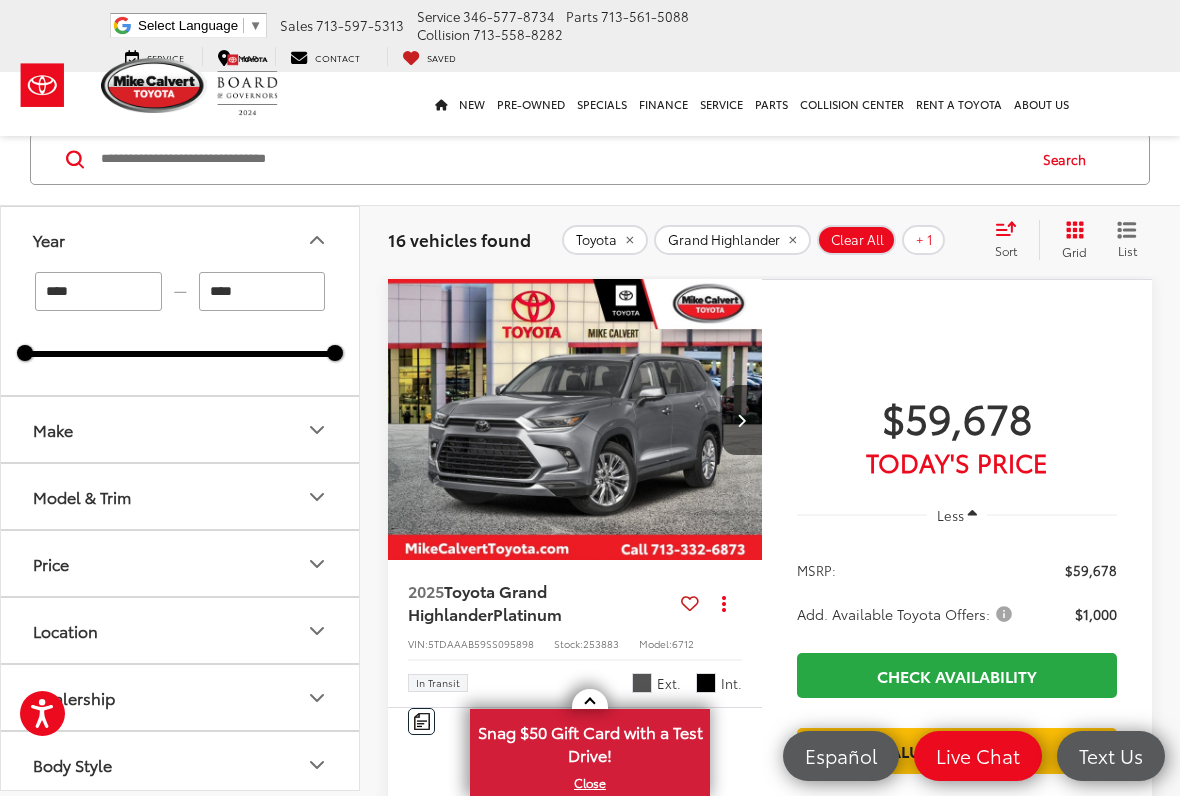 click on "****" at bounding box center [262, 291] 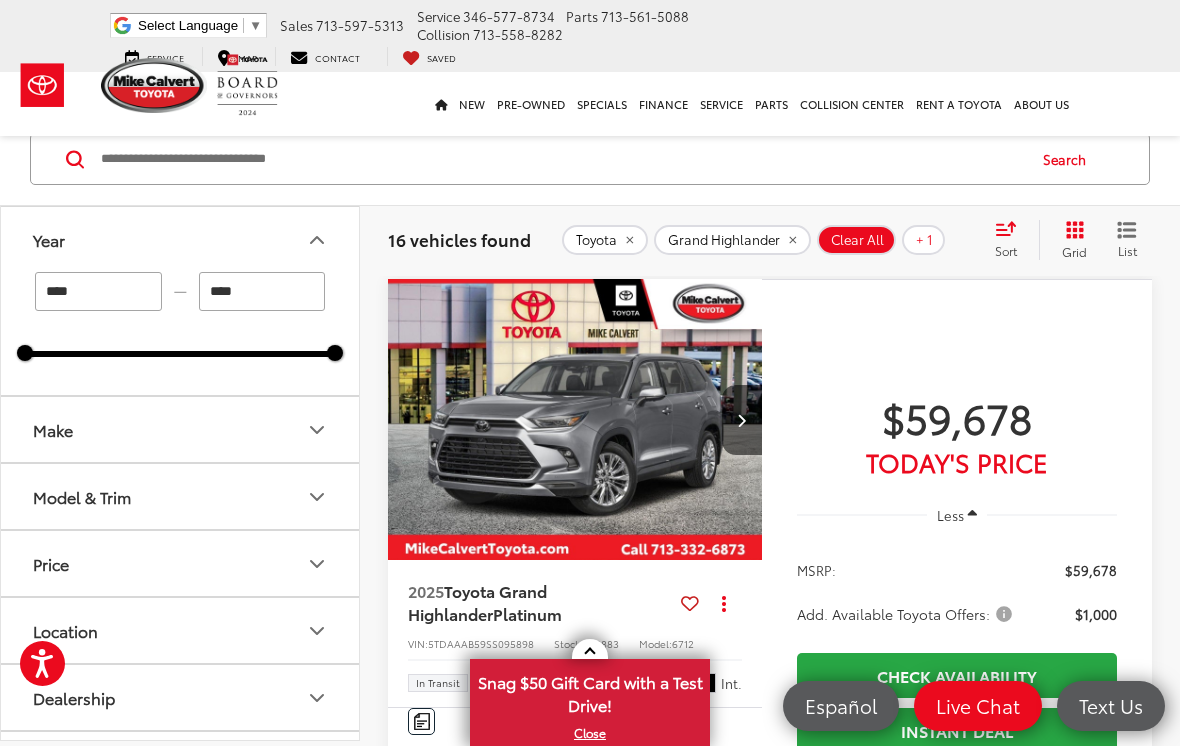 type on "****" 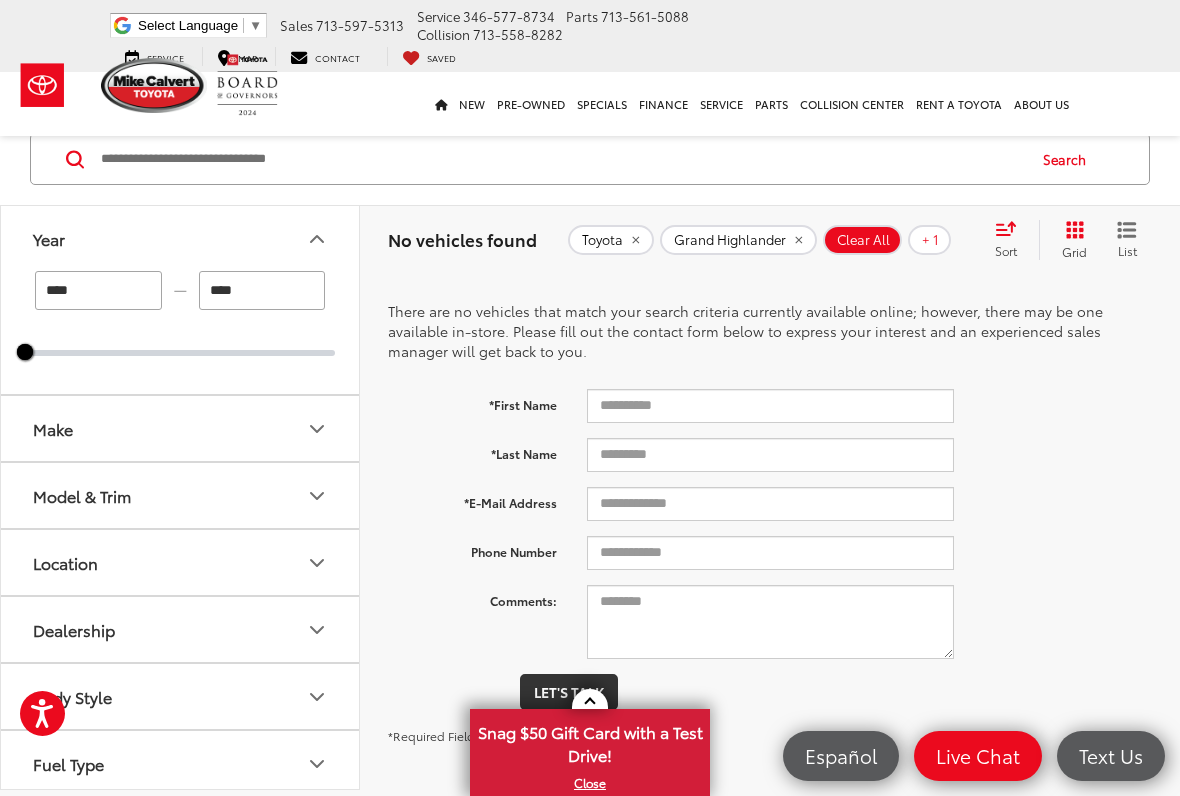 click on "There are no vehicles that match your search criteria currently available online; however, there may be one available in-store. Please fill out the contact form below to express your interest and an experienced sales manager will get back to you. *First Name *Last Name *E-Mail Address Phone Number Comments: Let's Talk *Required Fields" at bounding box center (770, 513) 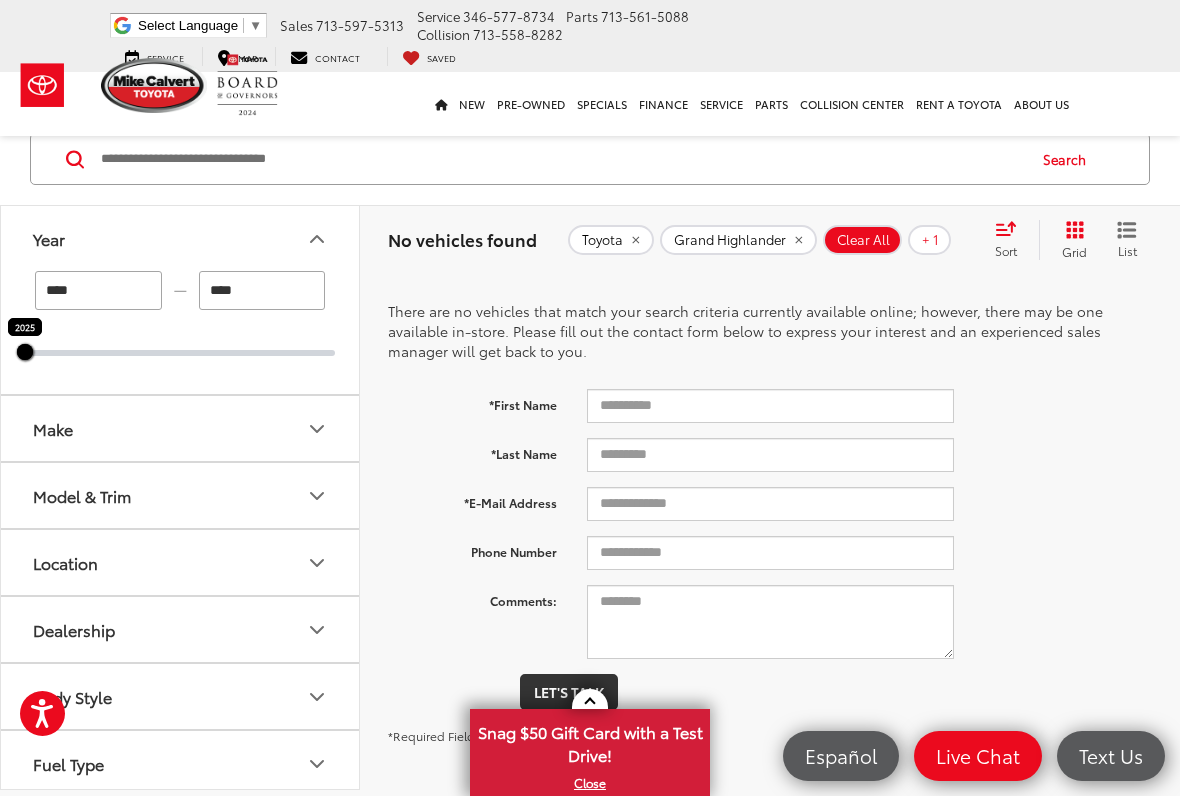 type on "****" 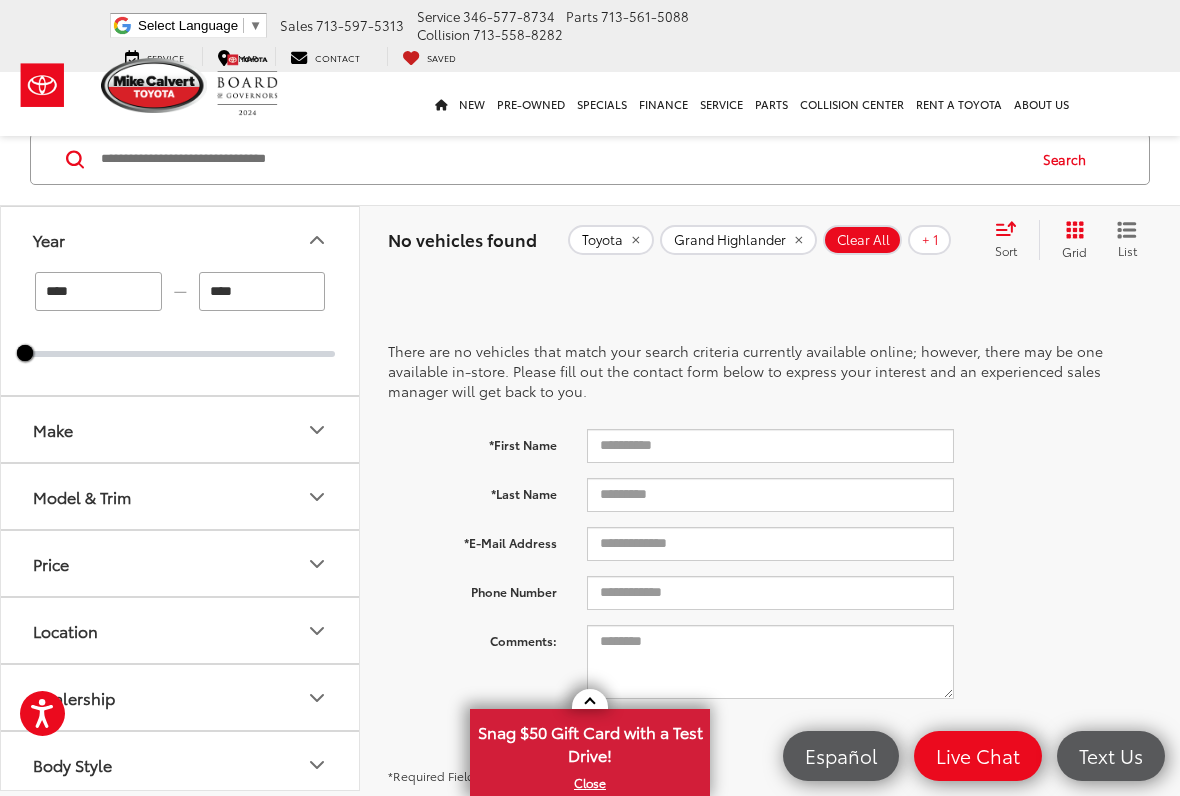 click on "****" at bounding box center (98, 291) 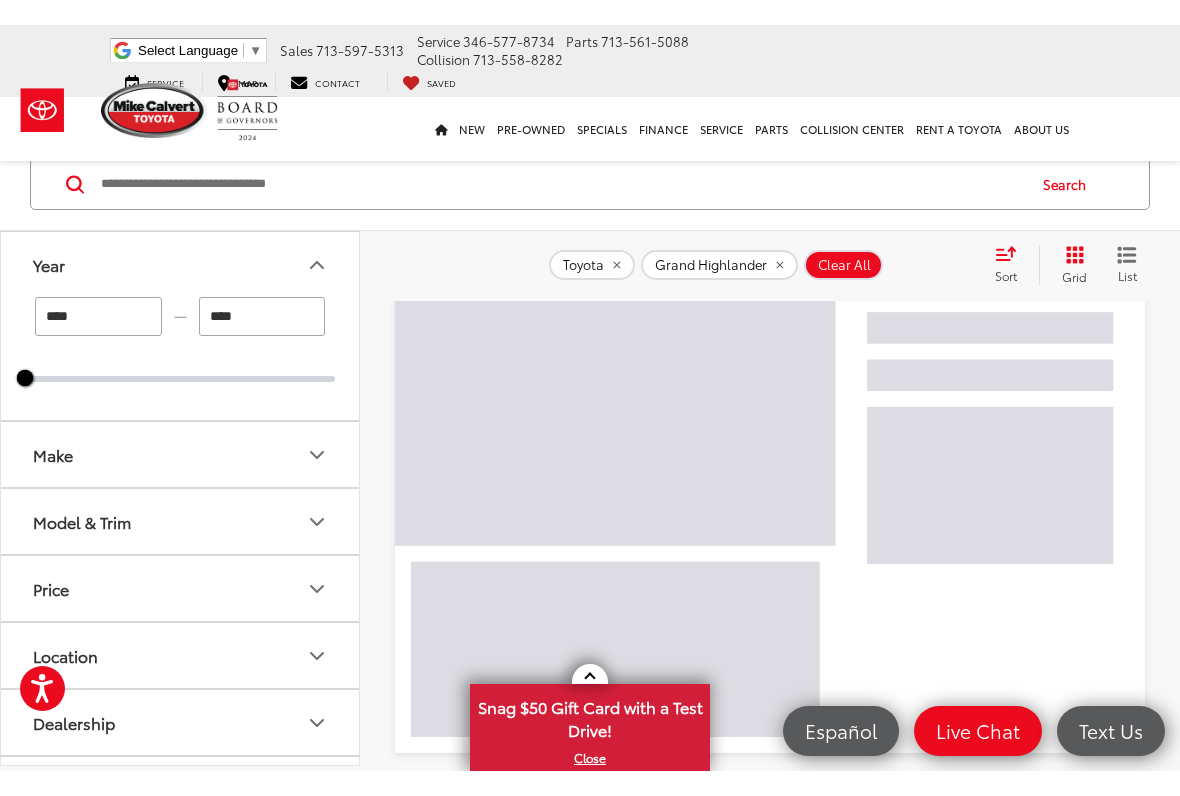 scroll, scrollTop: 47, scrollLeft: 0, axis: vertical 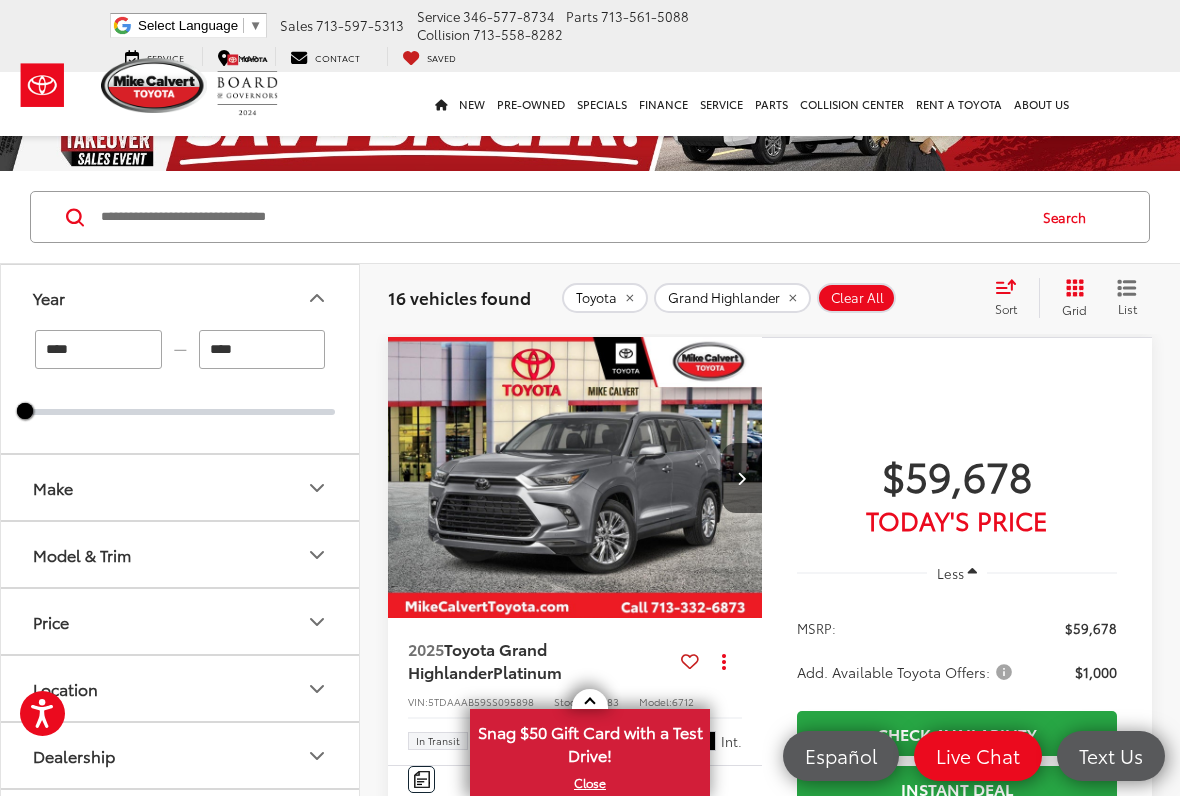 click at bounding box center [741, 478] 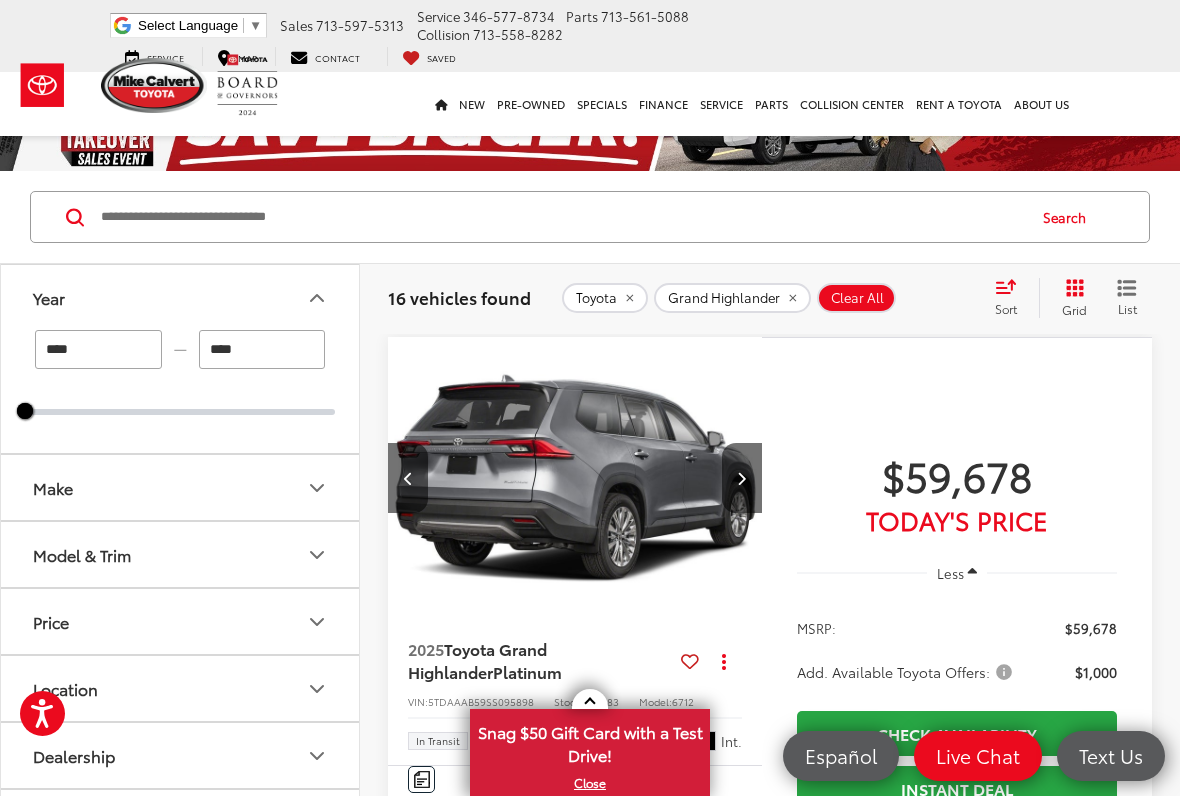 click at bounding box center (742, 478) 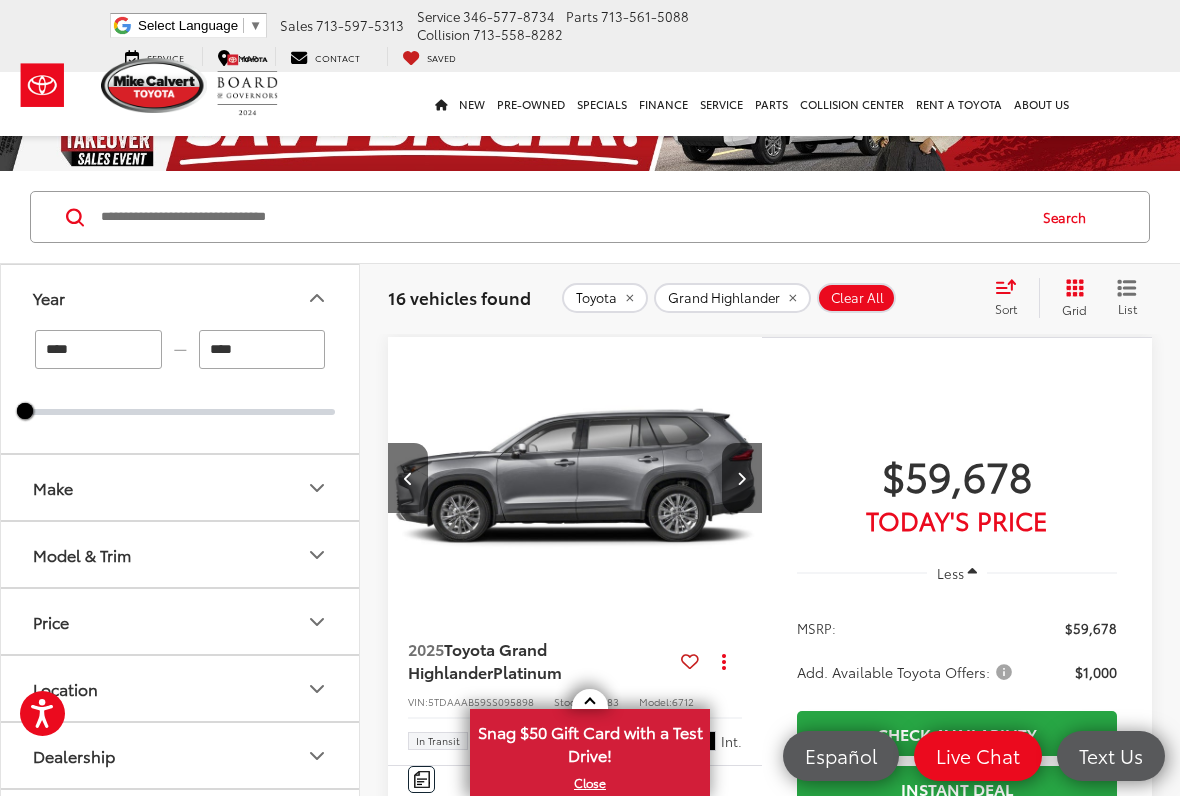 click at bounding box center [742, 478] 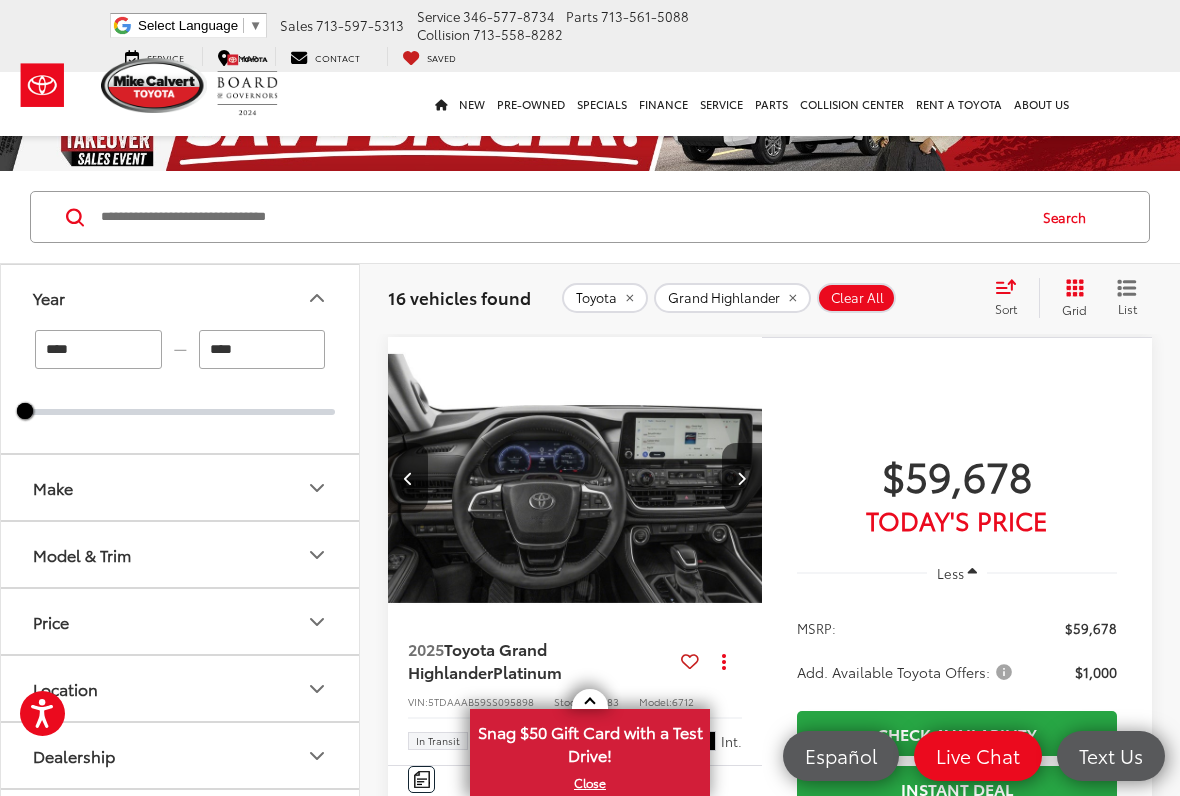 click at bounding box center [742, 478] 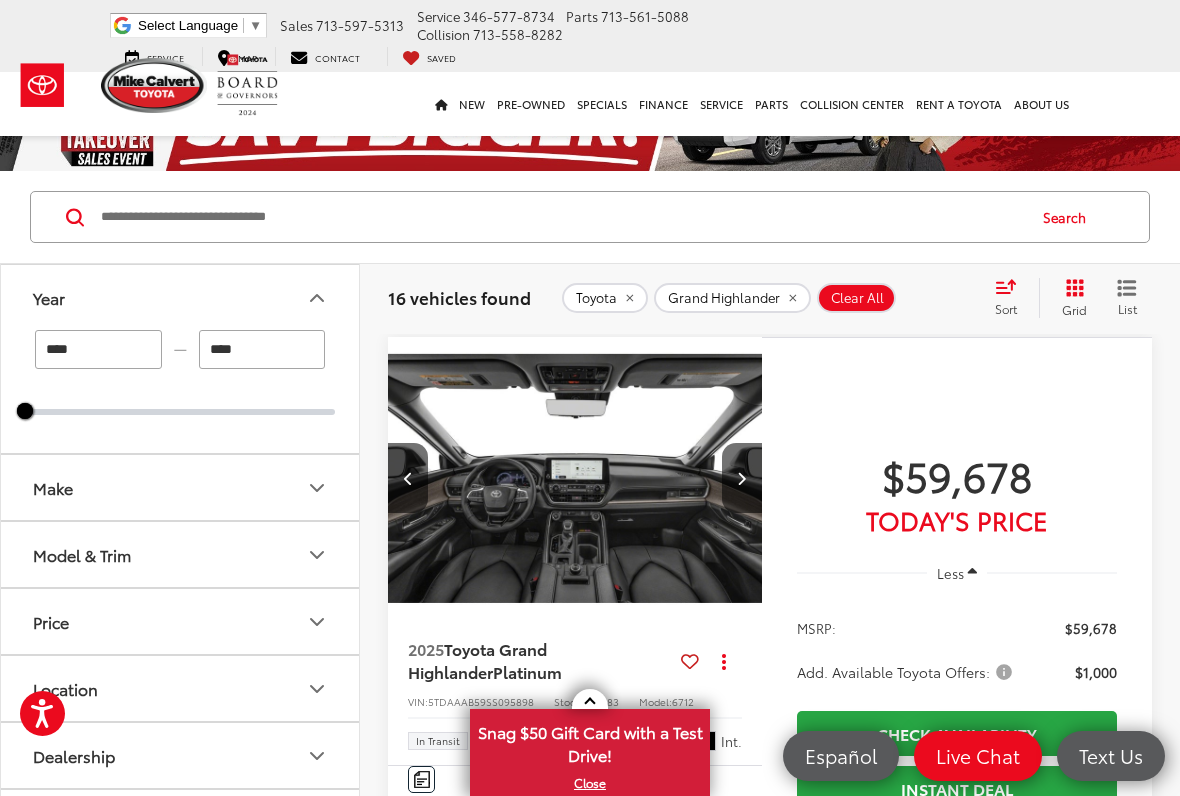 click at bounding box center (742, 478) 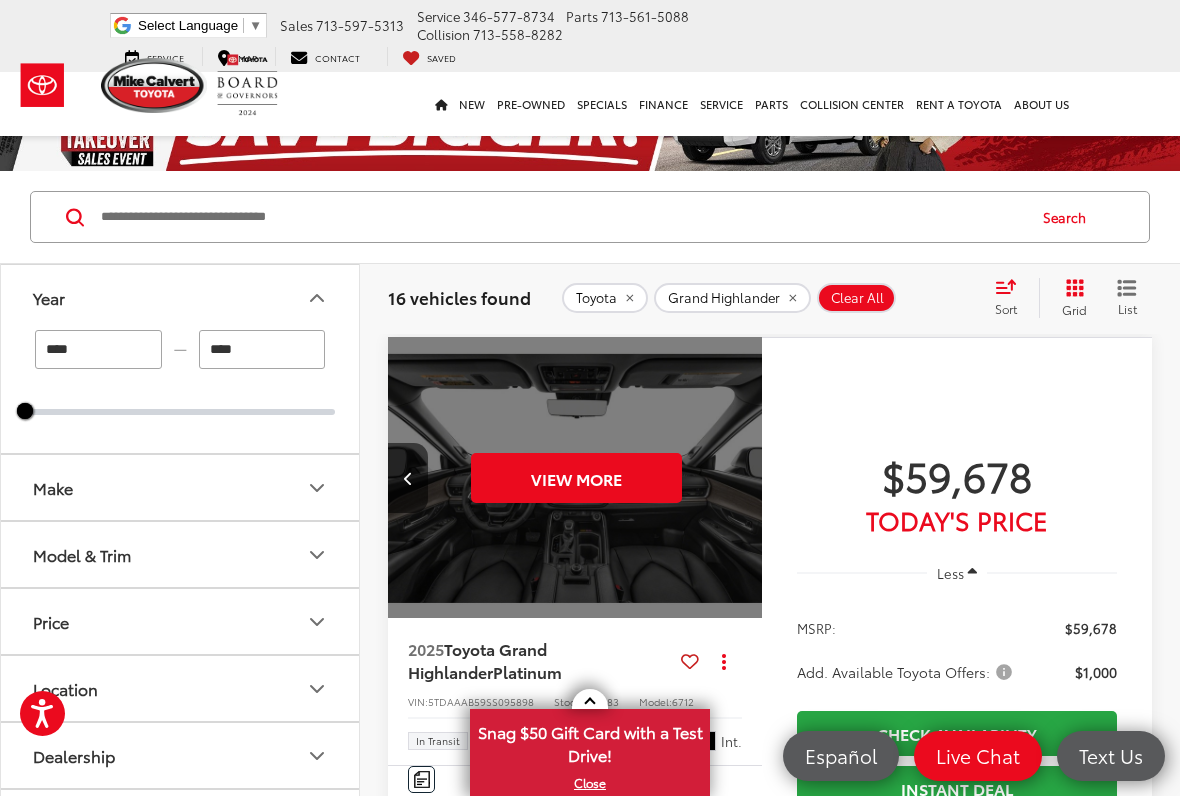 scroll, scrollTop: 0, scrollLeft: 1885, axis: horizontal 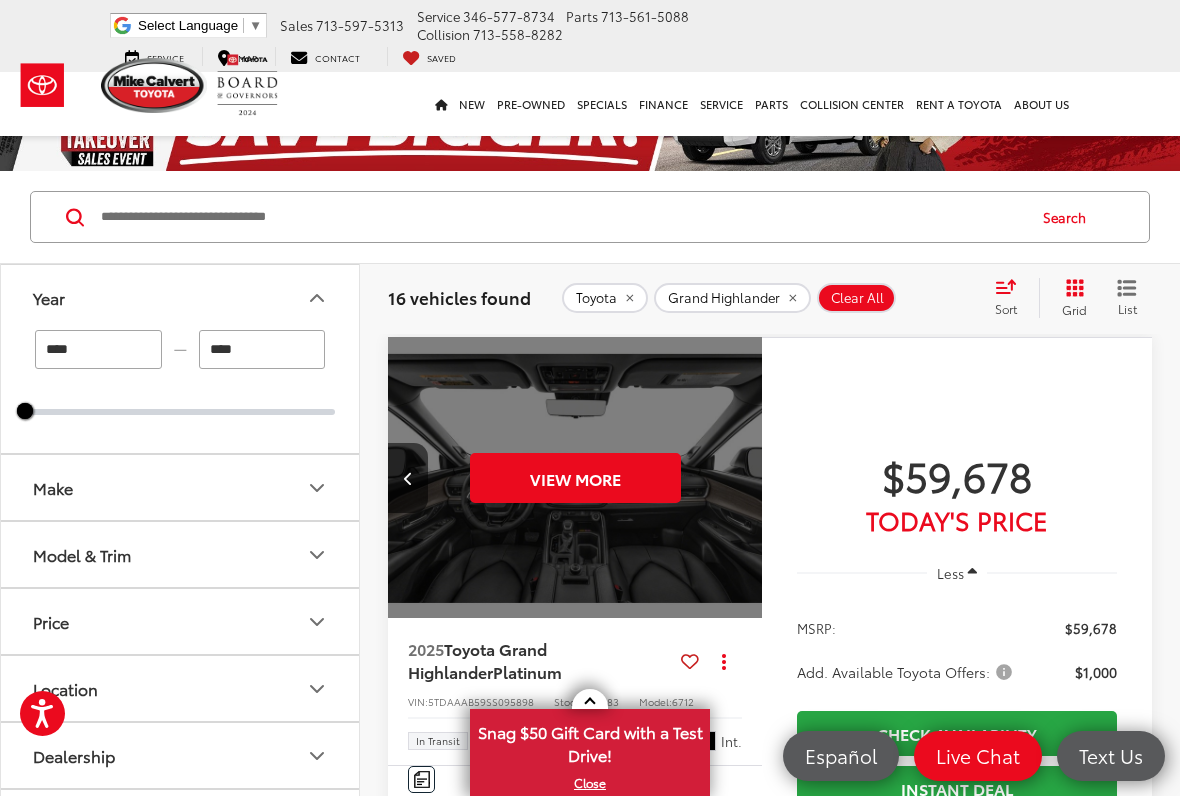 click on "View More" at bounding box center (575, 478) 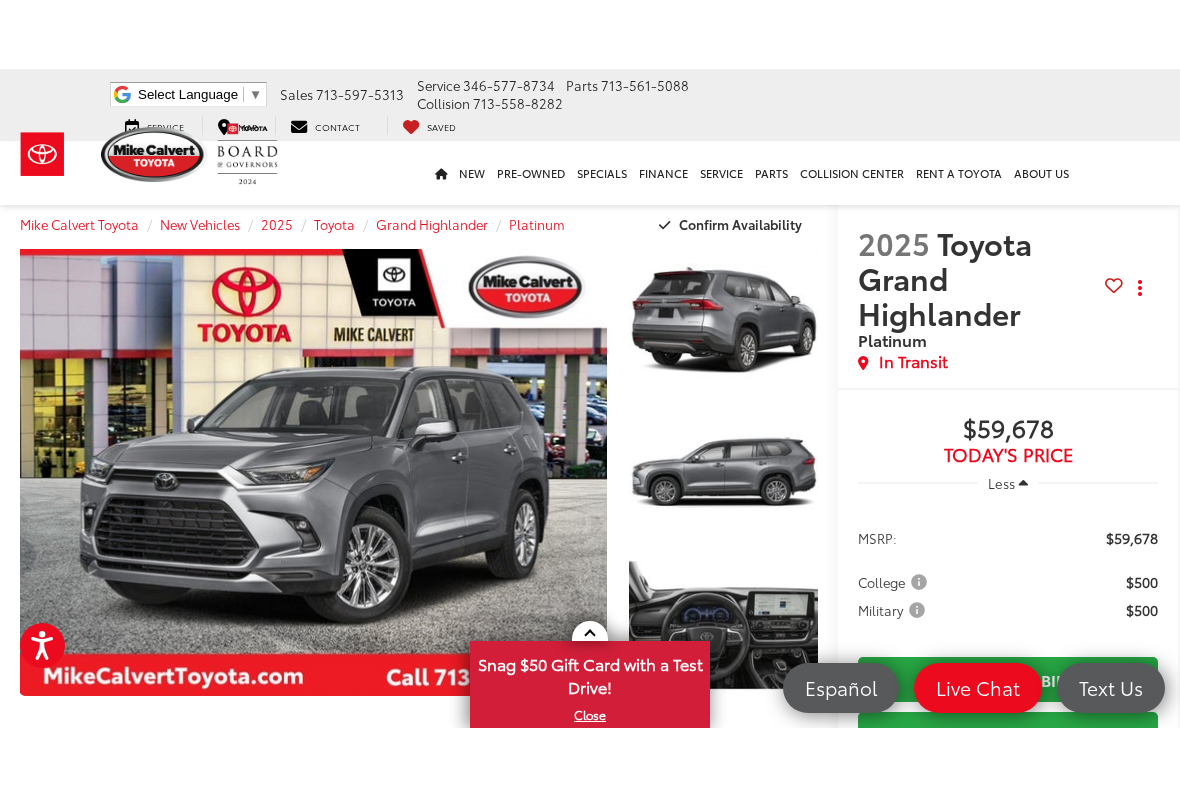 scroll, scrollTop: 183, scrollLeft: 0, axis: vertical 